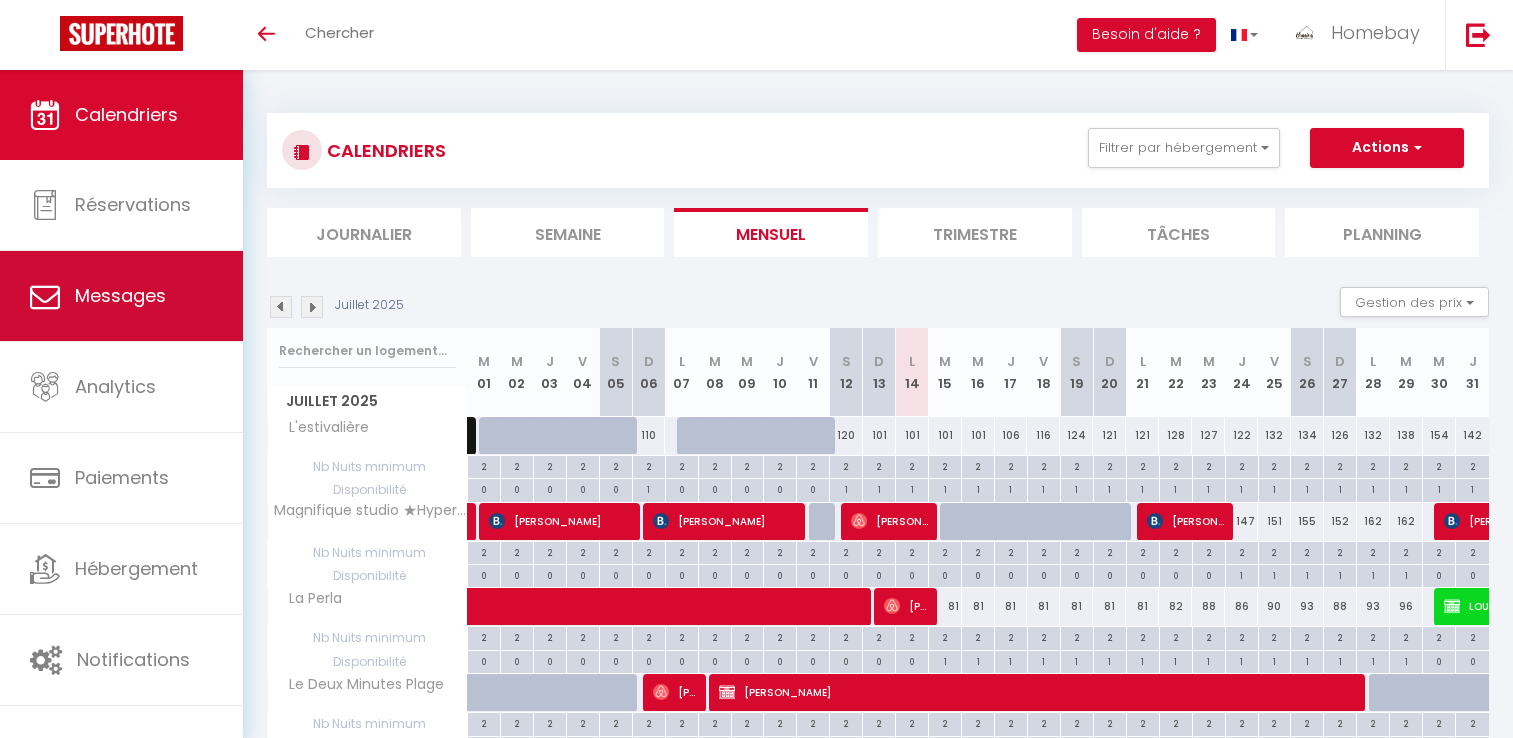 scroll, scrollTop: 658, scrollLeft: 0, axis: vertical 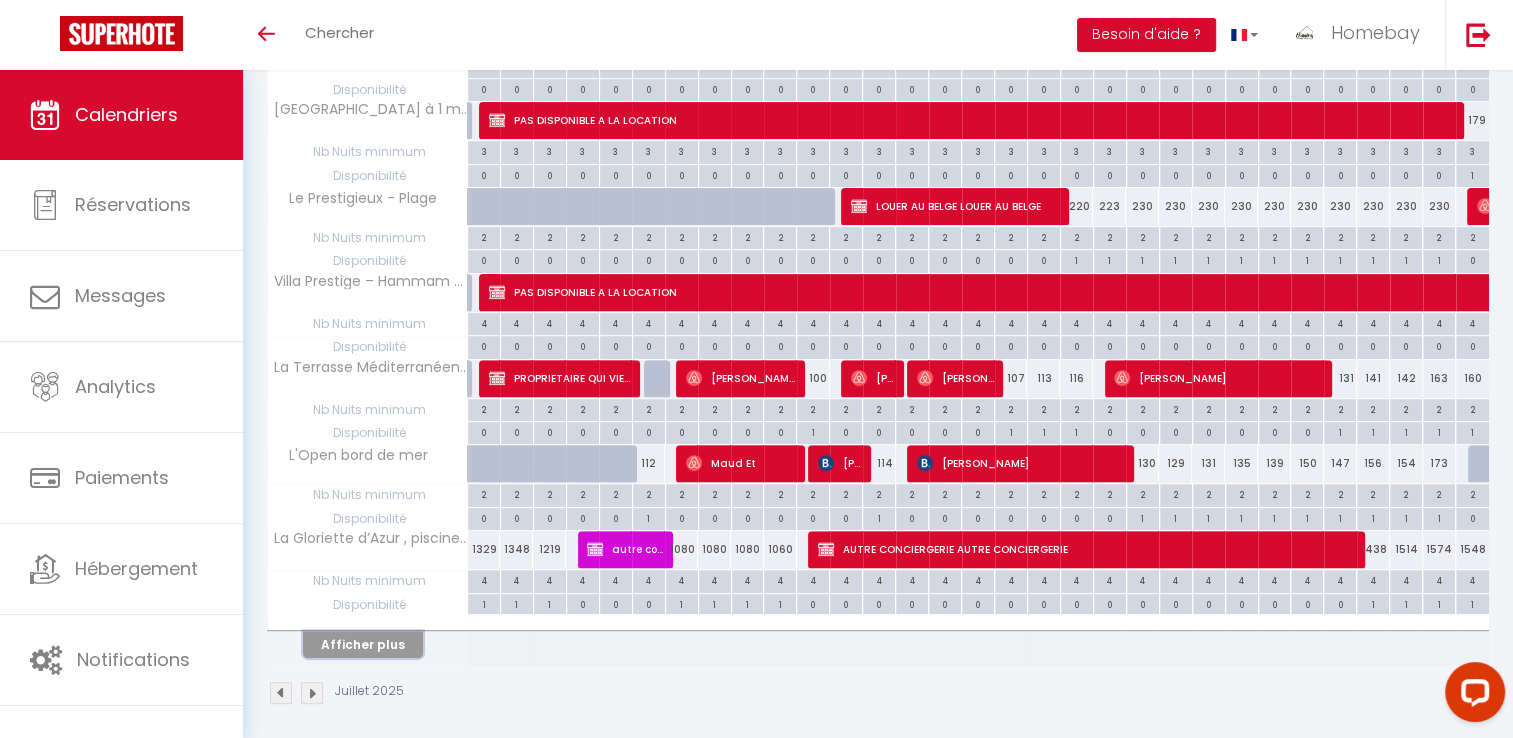 click on "Afficher plus" at bounding box center [363, 644] 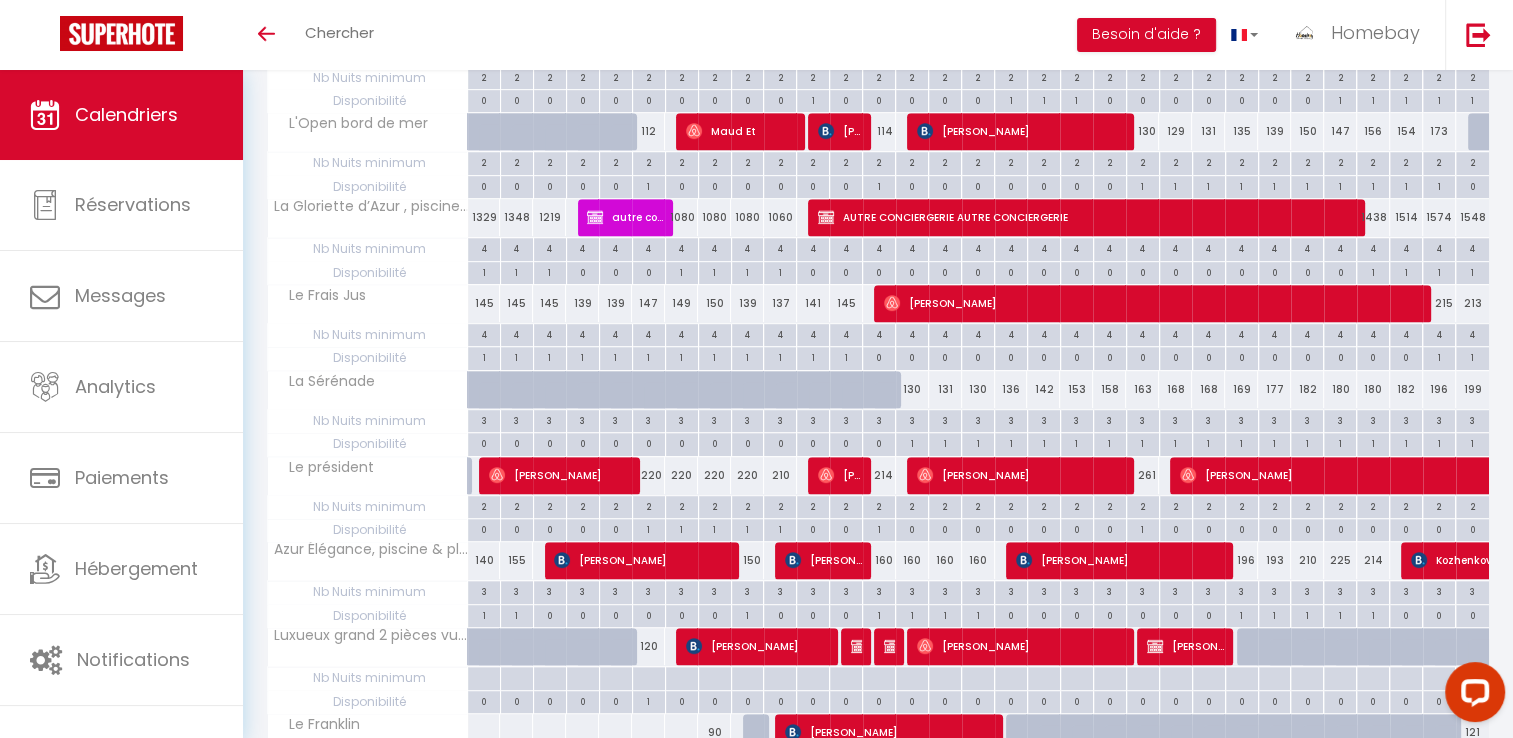scroll, scrollTop: 958, scrollLeft: 0, axis: vertical 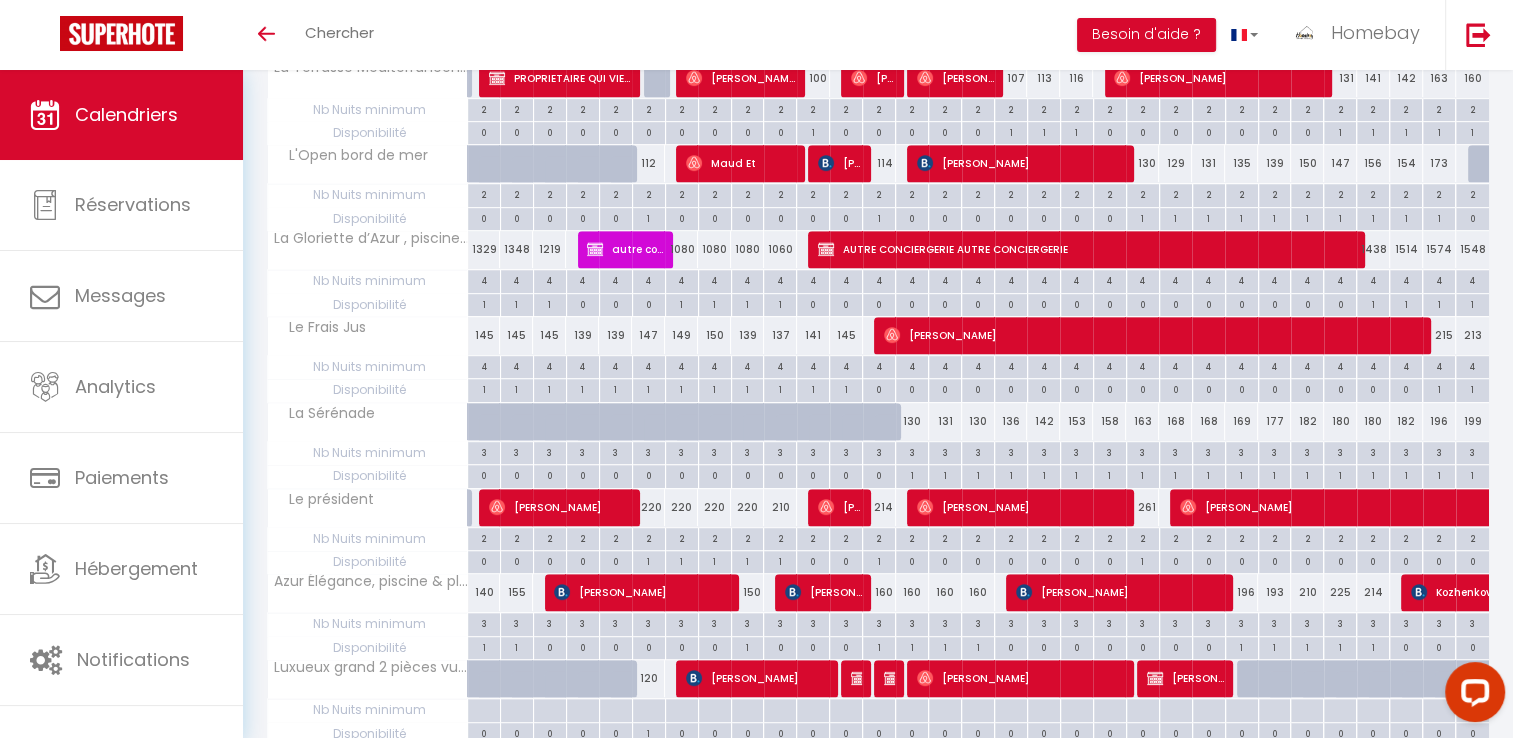 click on "136" at bounding box center (1011, 421) 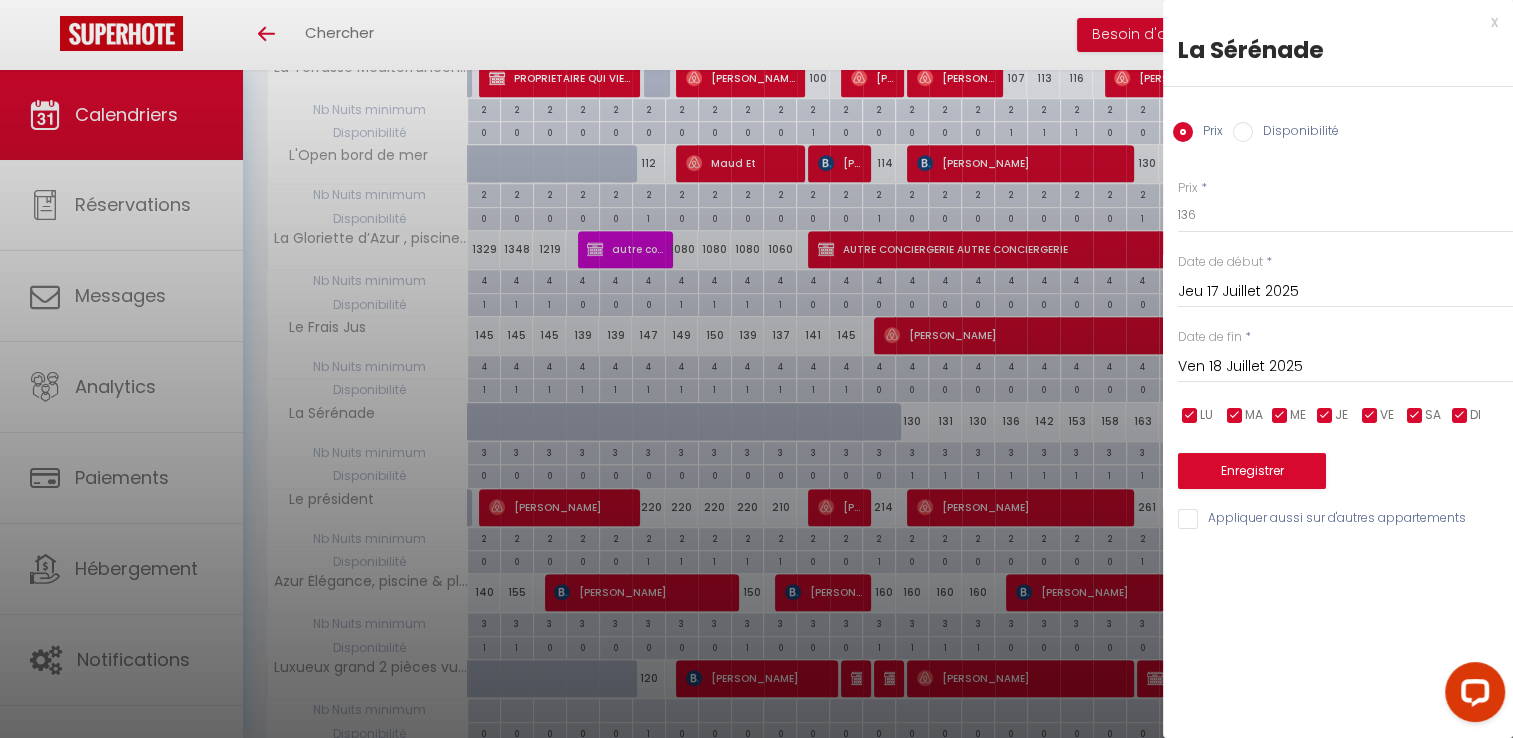 click at bounding box center [756, 369] 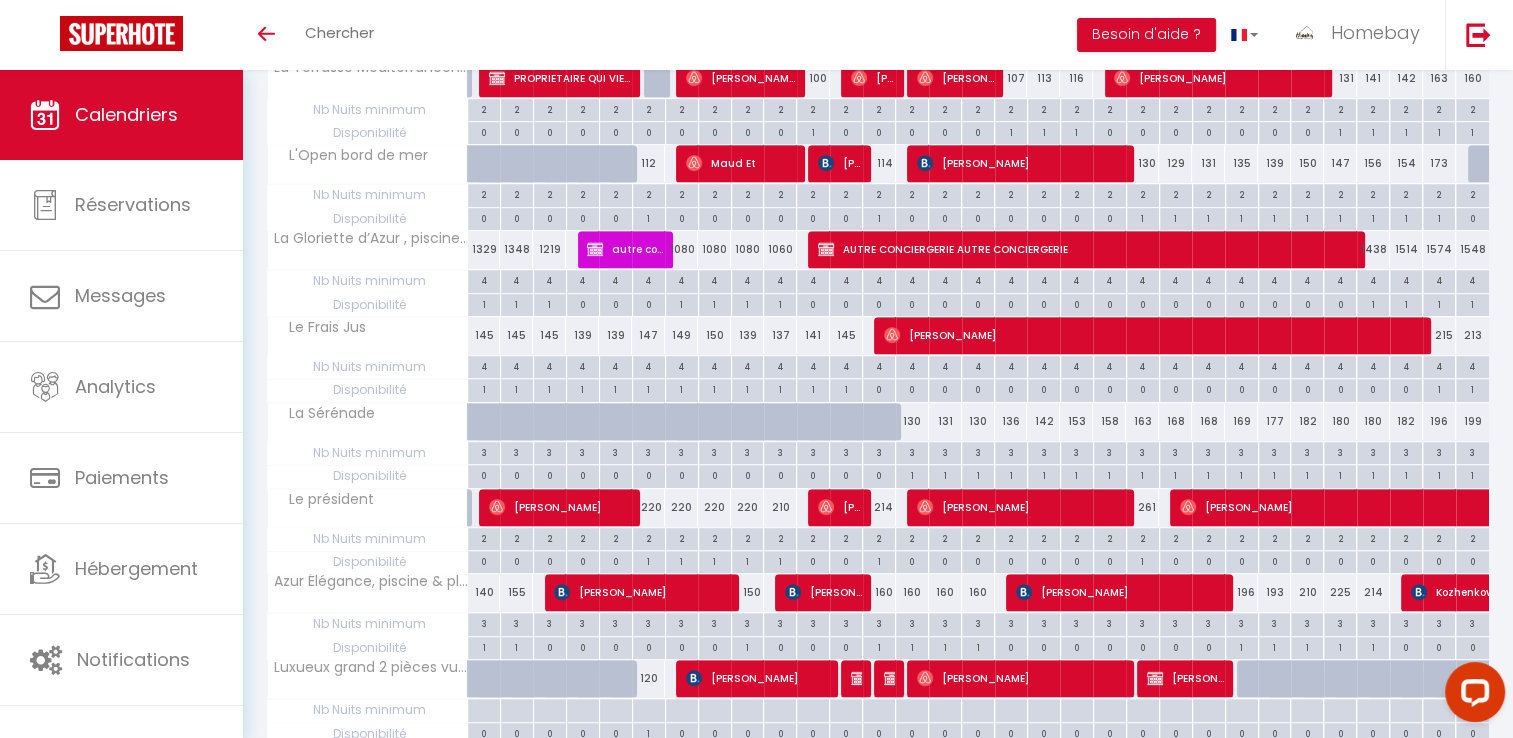 click on "130" at bounding box center (912, 421) 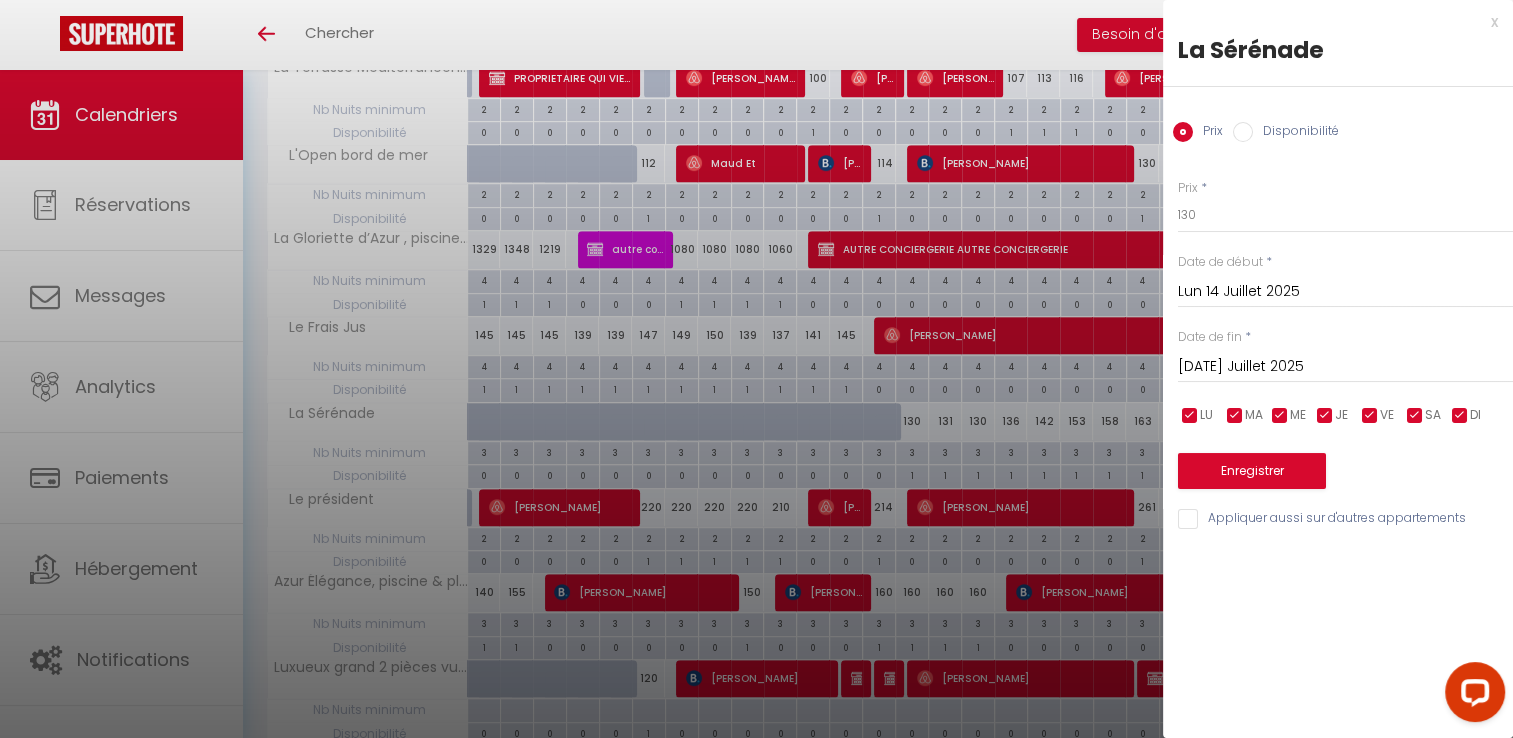 click at bounding box center [756, 369] 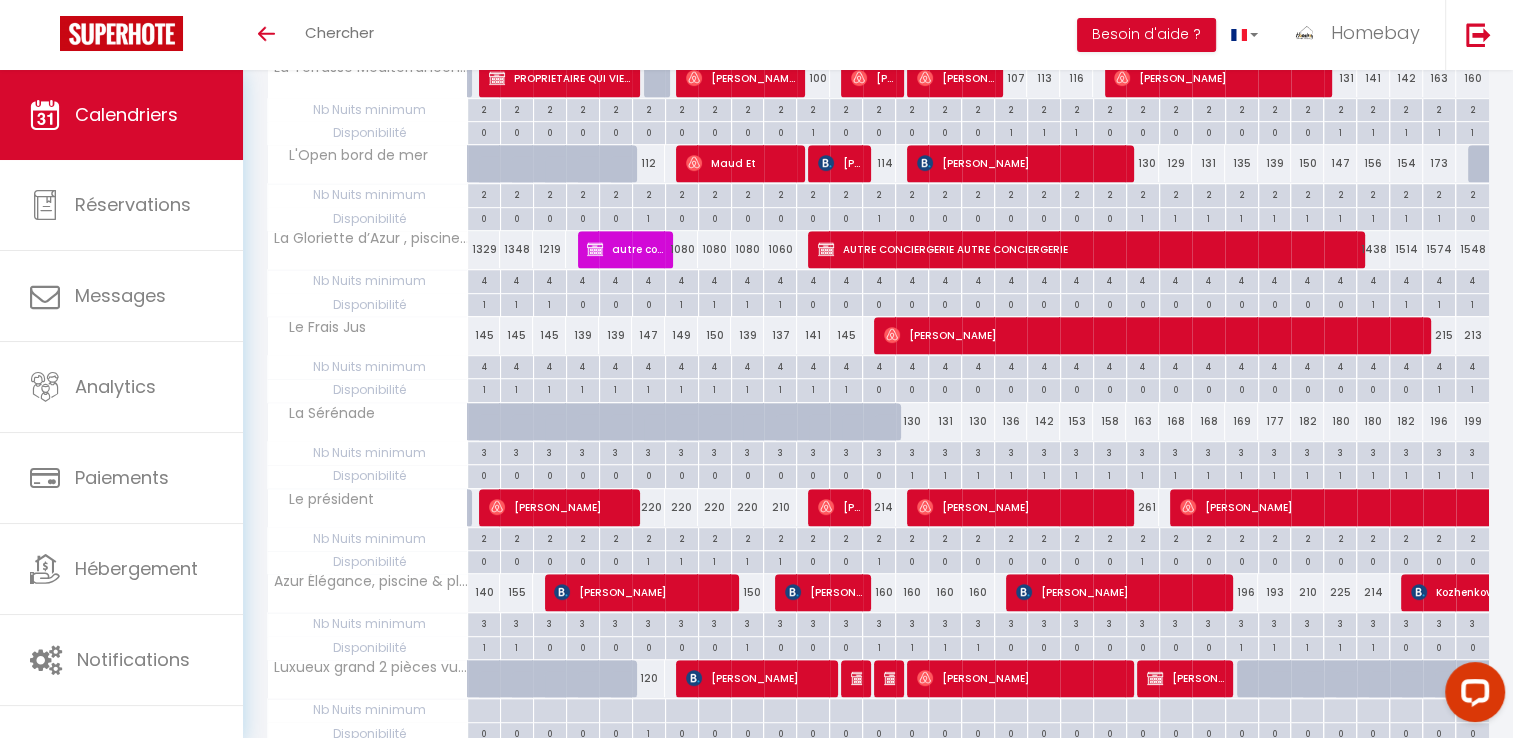 click on "130" at bounding box center (912, 421) 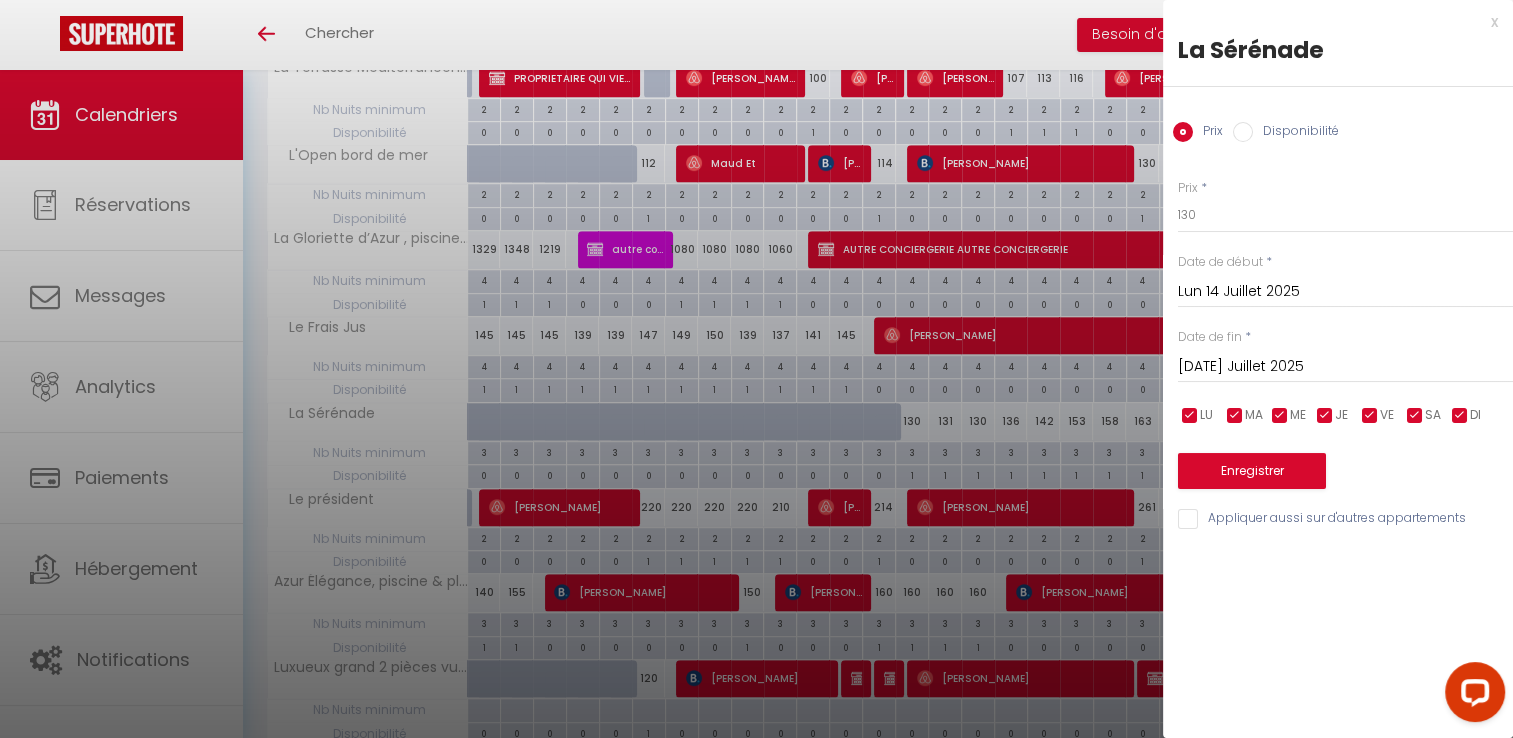 click on "Disponibilité" at bounding box center (1243, 132) 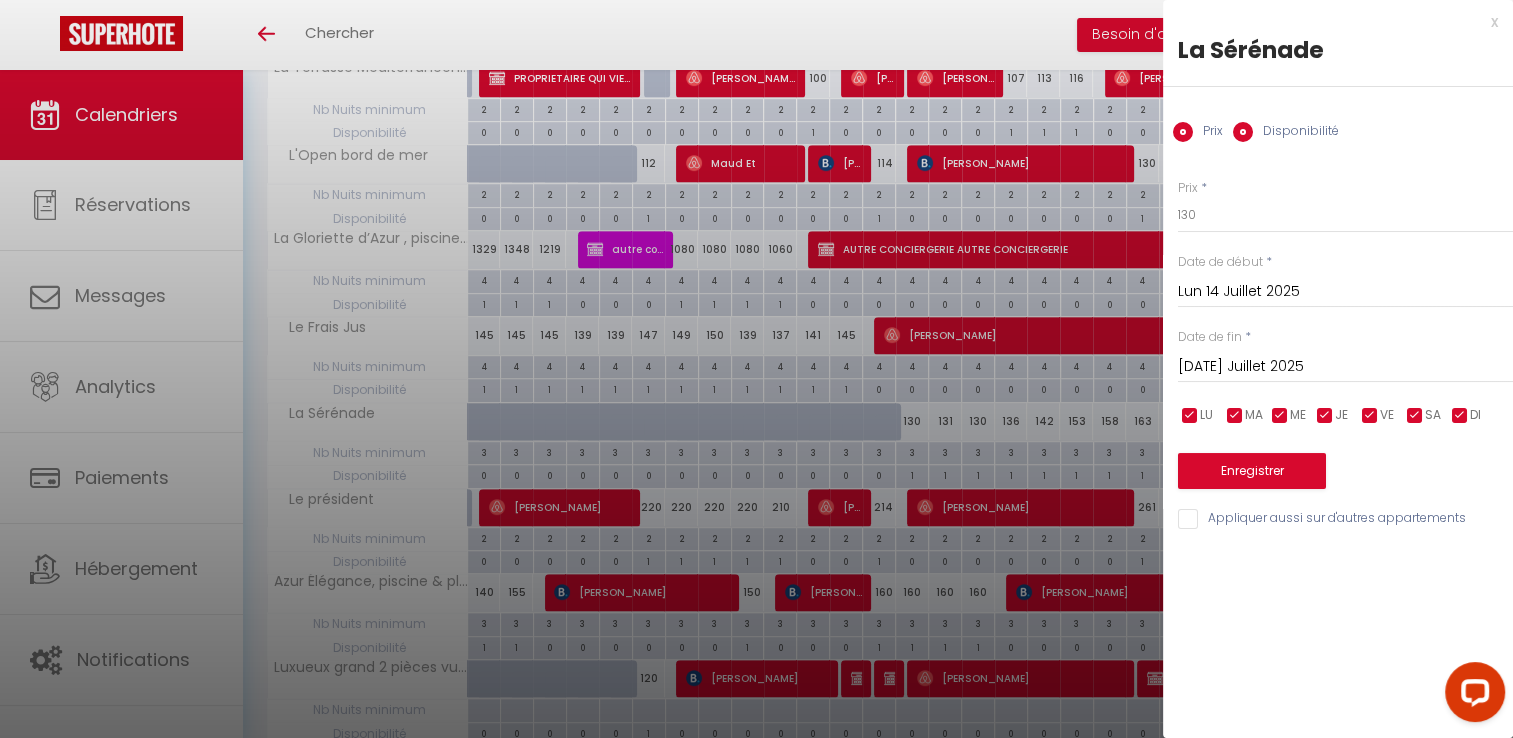 radio on "false" 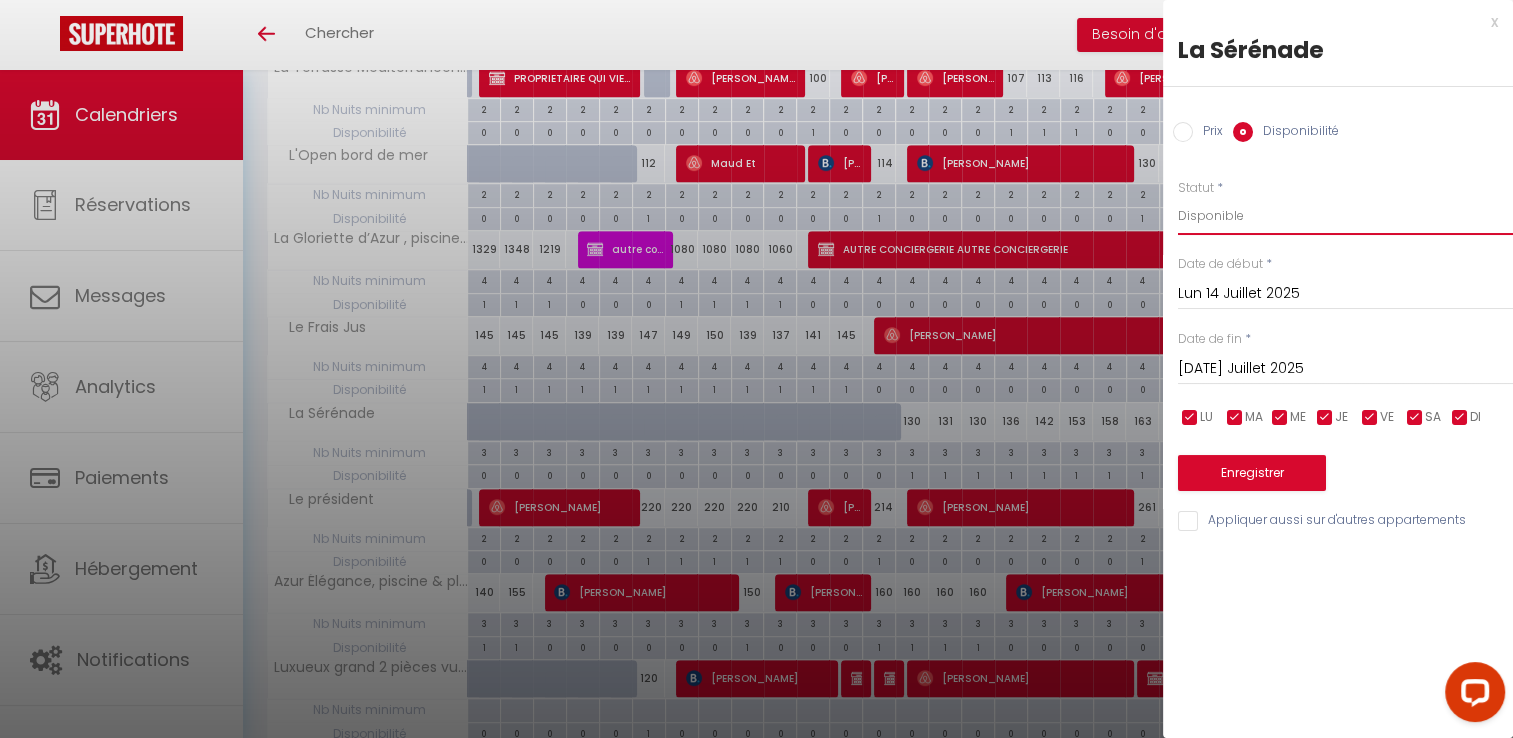 click on "Disponible
Indisponible" at bounding box center [1345, 216] 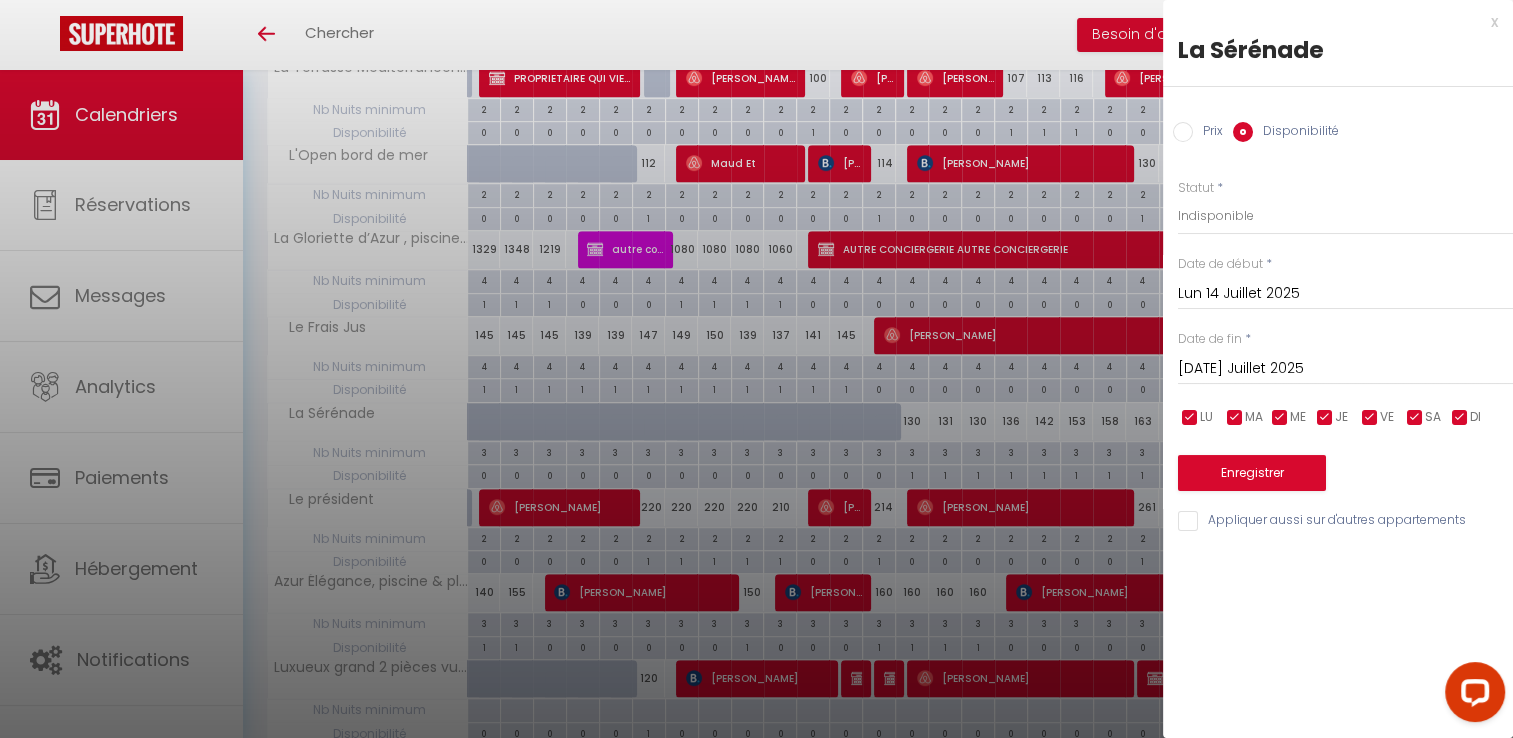 drag, startPoint x: 1203, startPoint y: 238, endPoint x: 1198, endPoint y: 279, distance: 41.303753 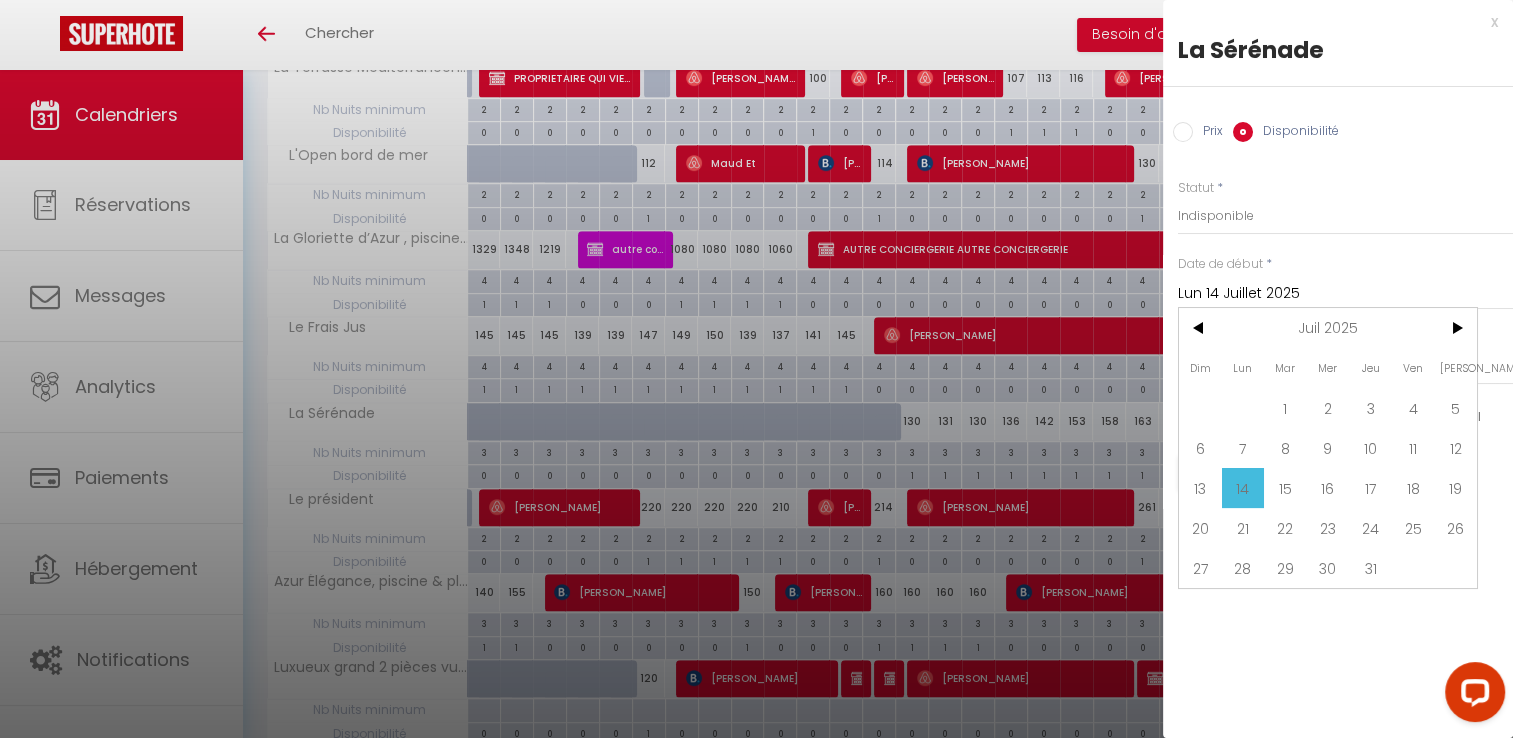 click on "14" at bounding box center (1243, 488) 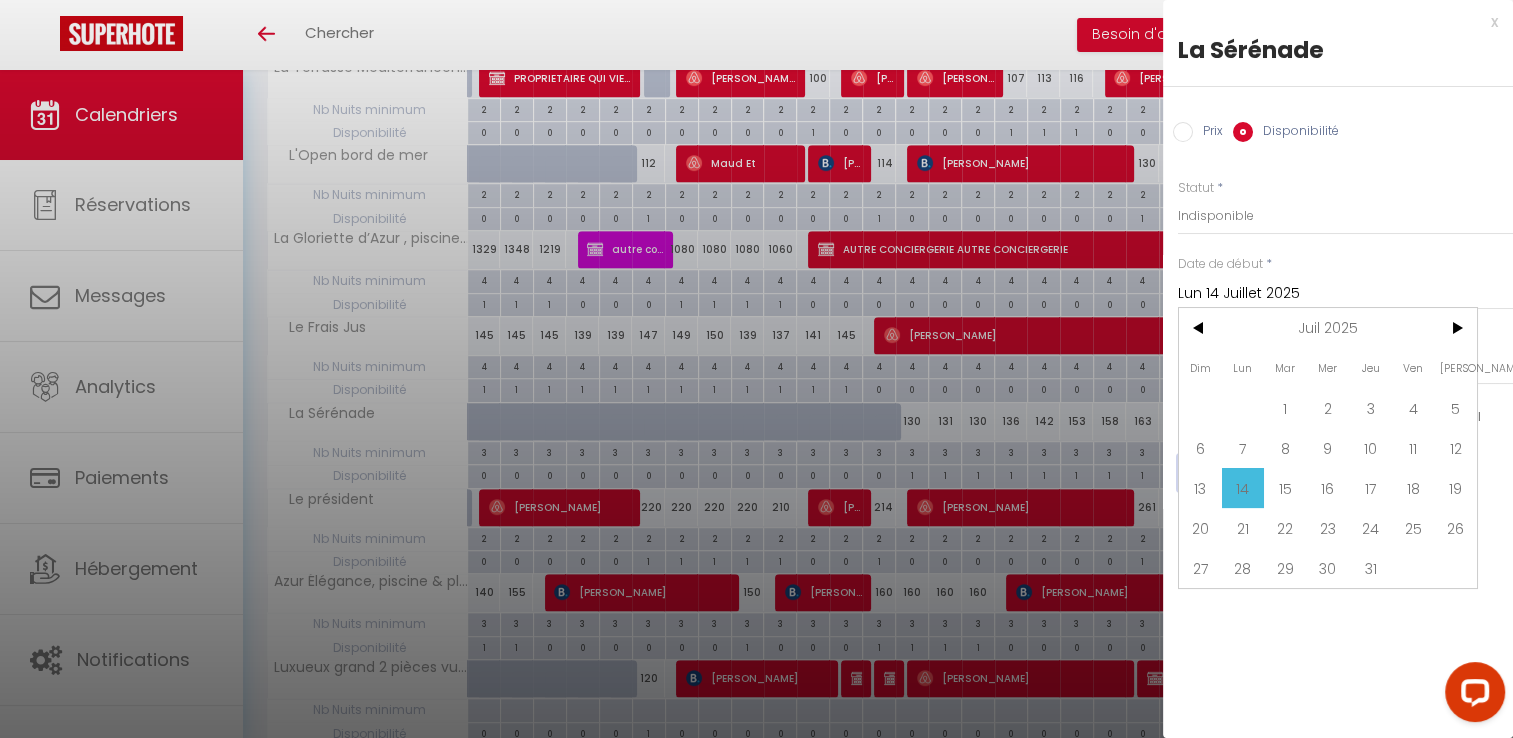 click on "Enregistrer" at bounding box center (1252, 473) 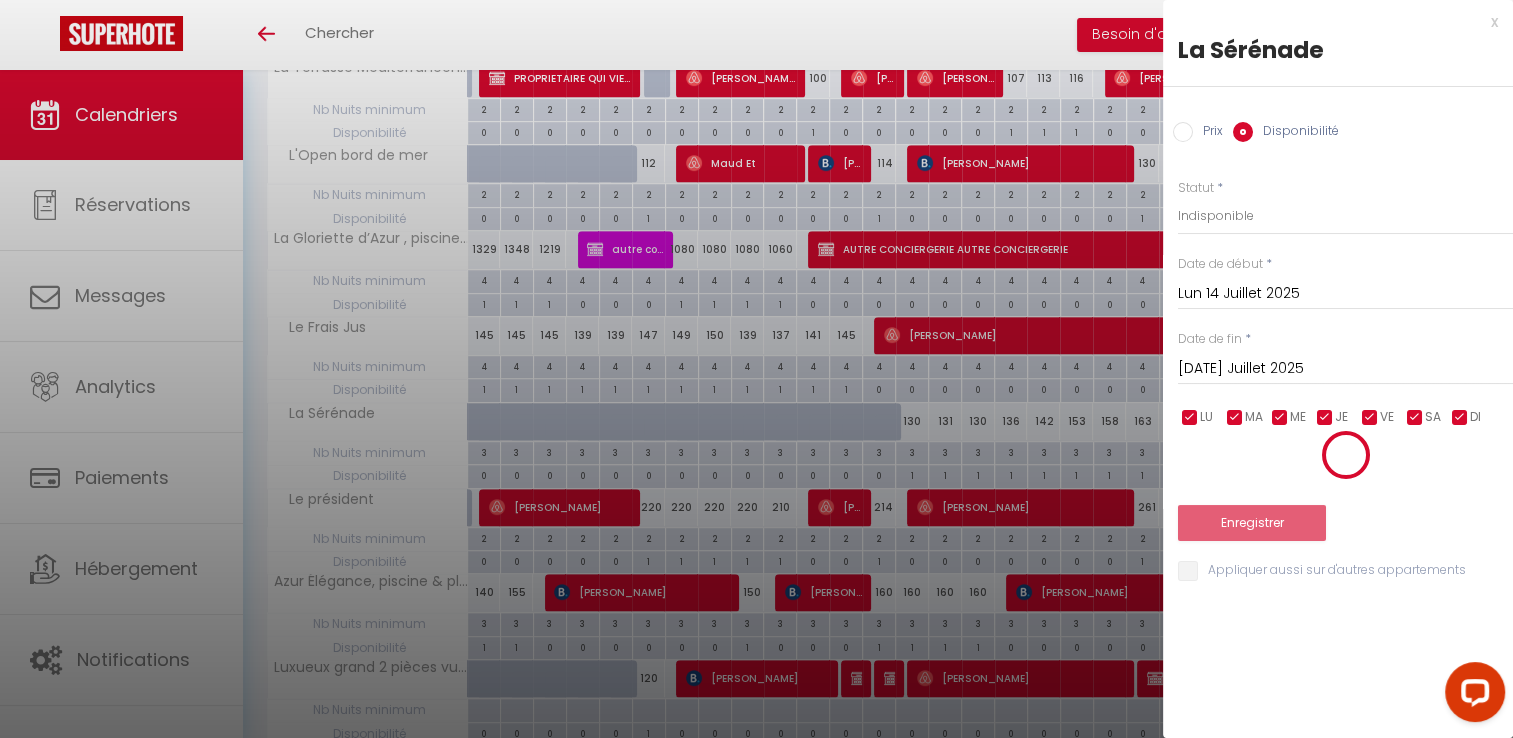 click on "[DATE]" at bounding box center [1345, 369] 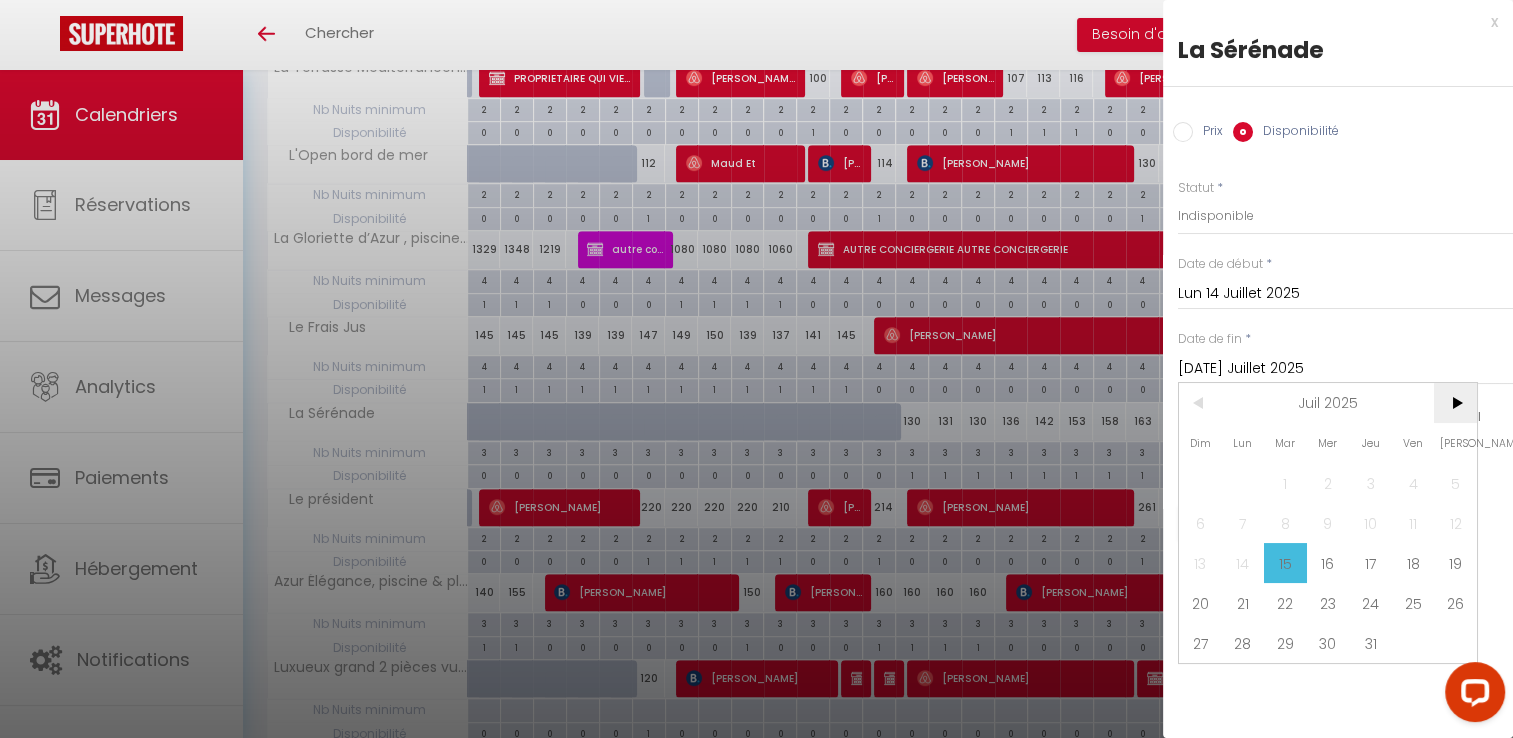 click on ">" at bounding box center [1455, 403] 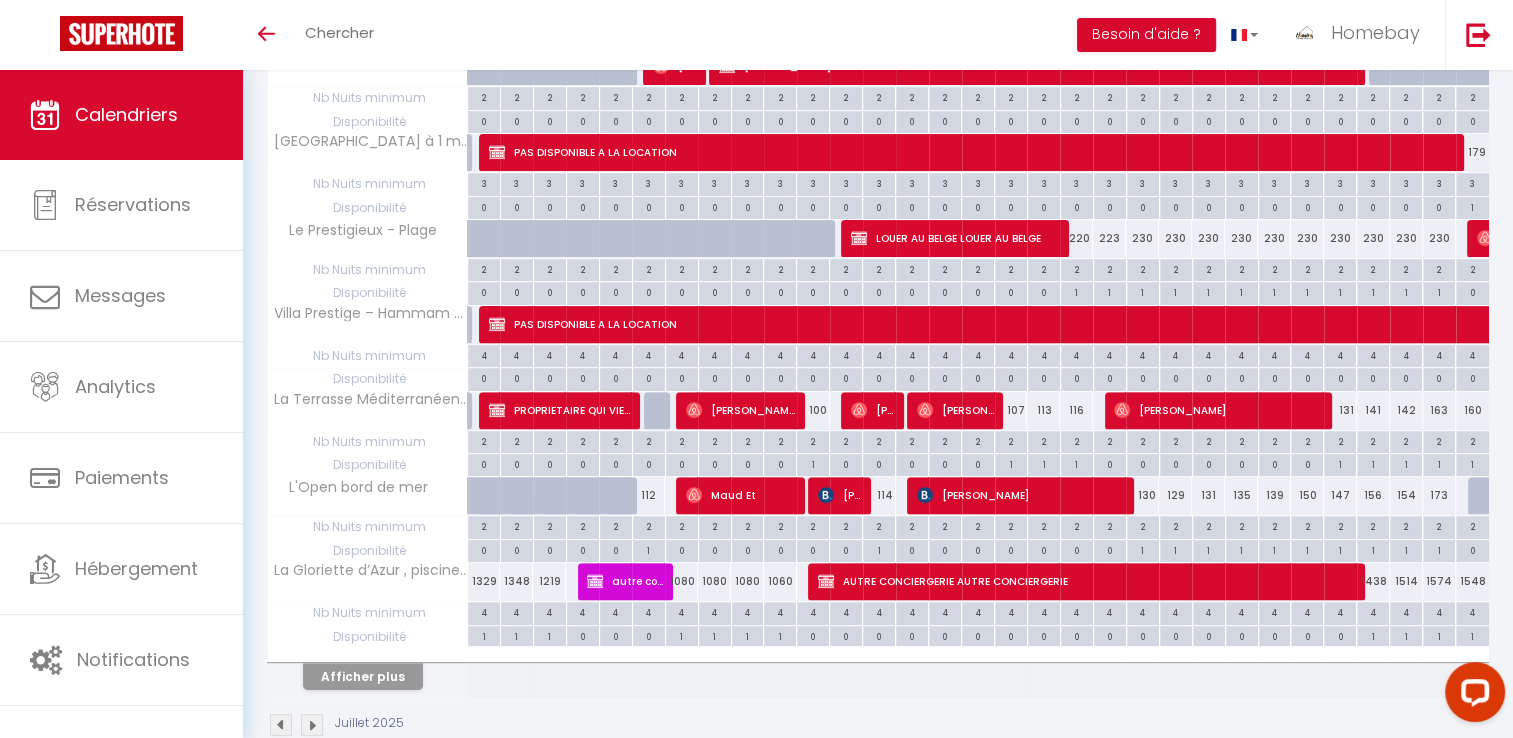 scroll, scrollTop: 660, scrollLeft: 0, axis: vertical 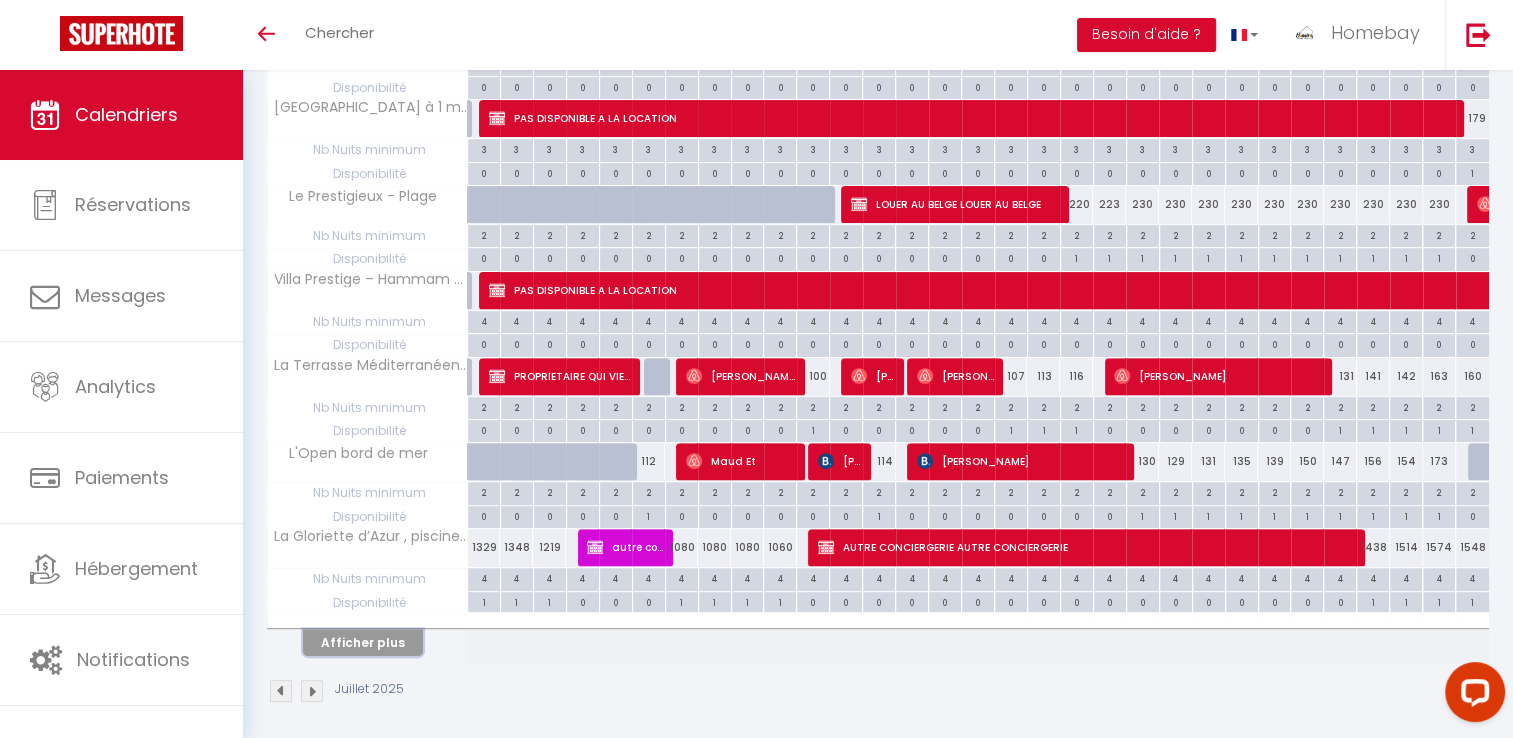 click on "Afficher plus" at bounding box center [363, 642] 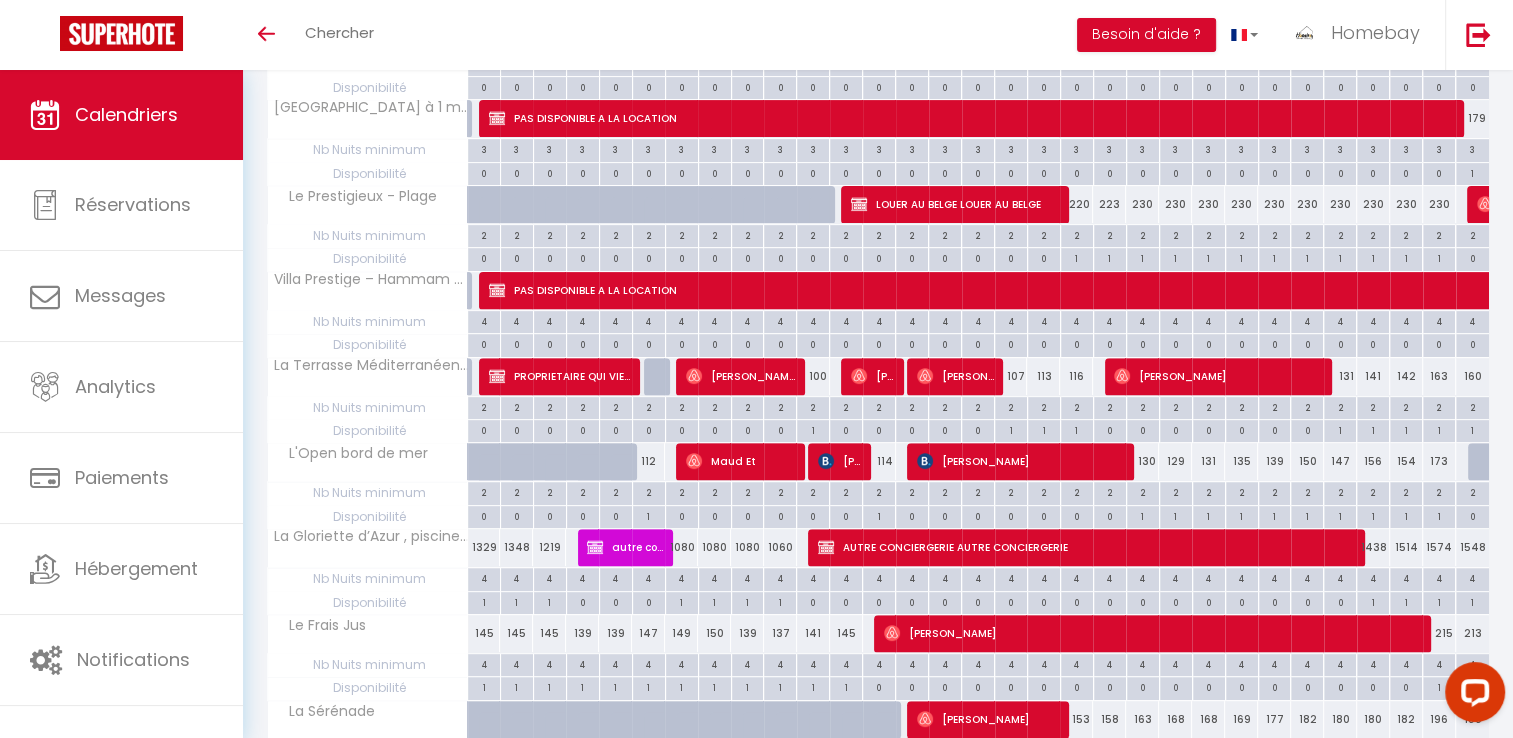 click on "153" at bounding box center (1076, 719) 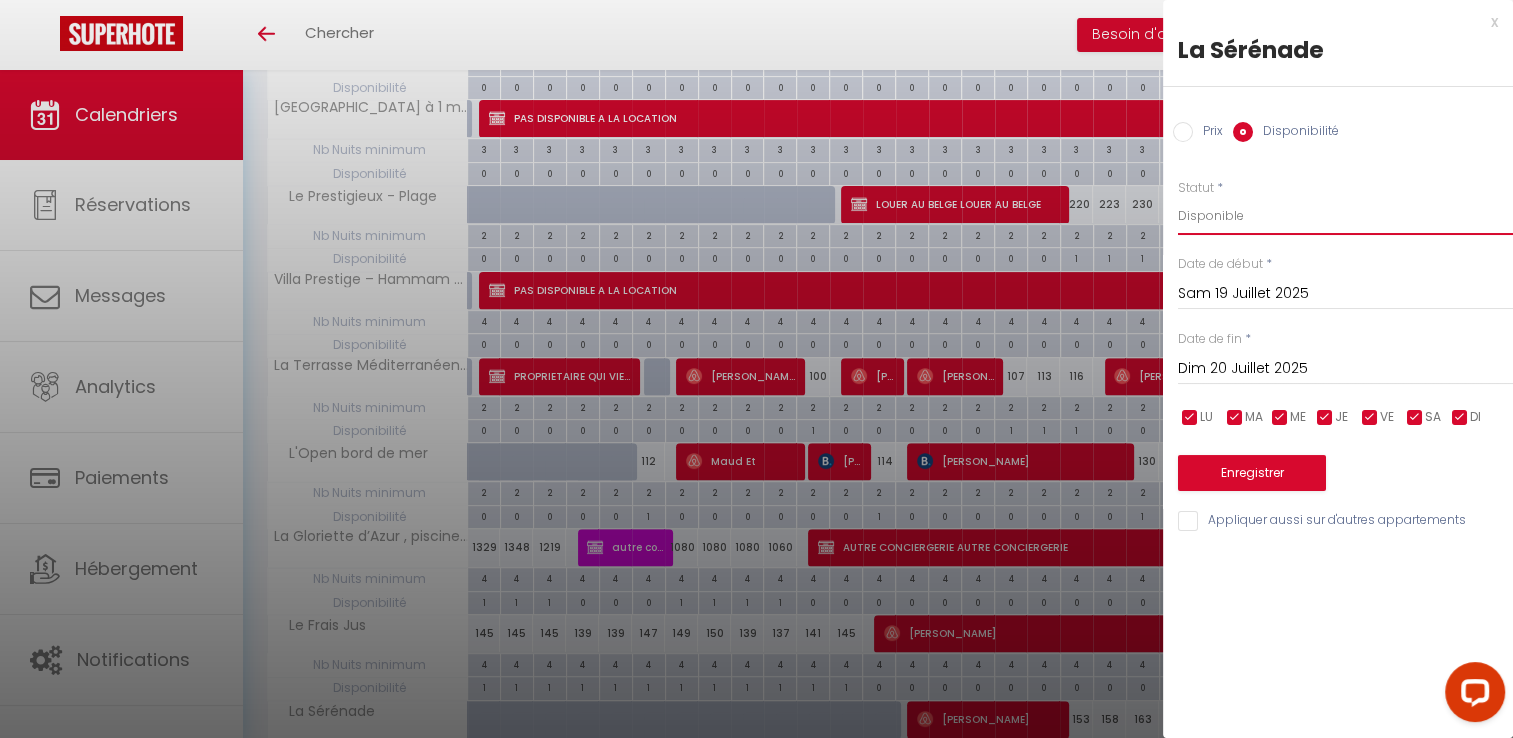 click on "Disponible
Indisponible" at bounding box center (1345, 216) 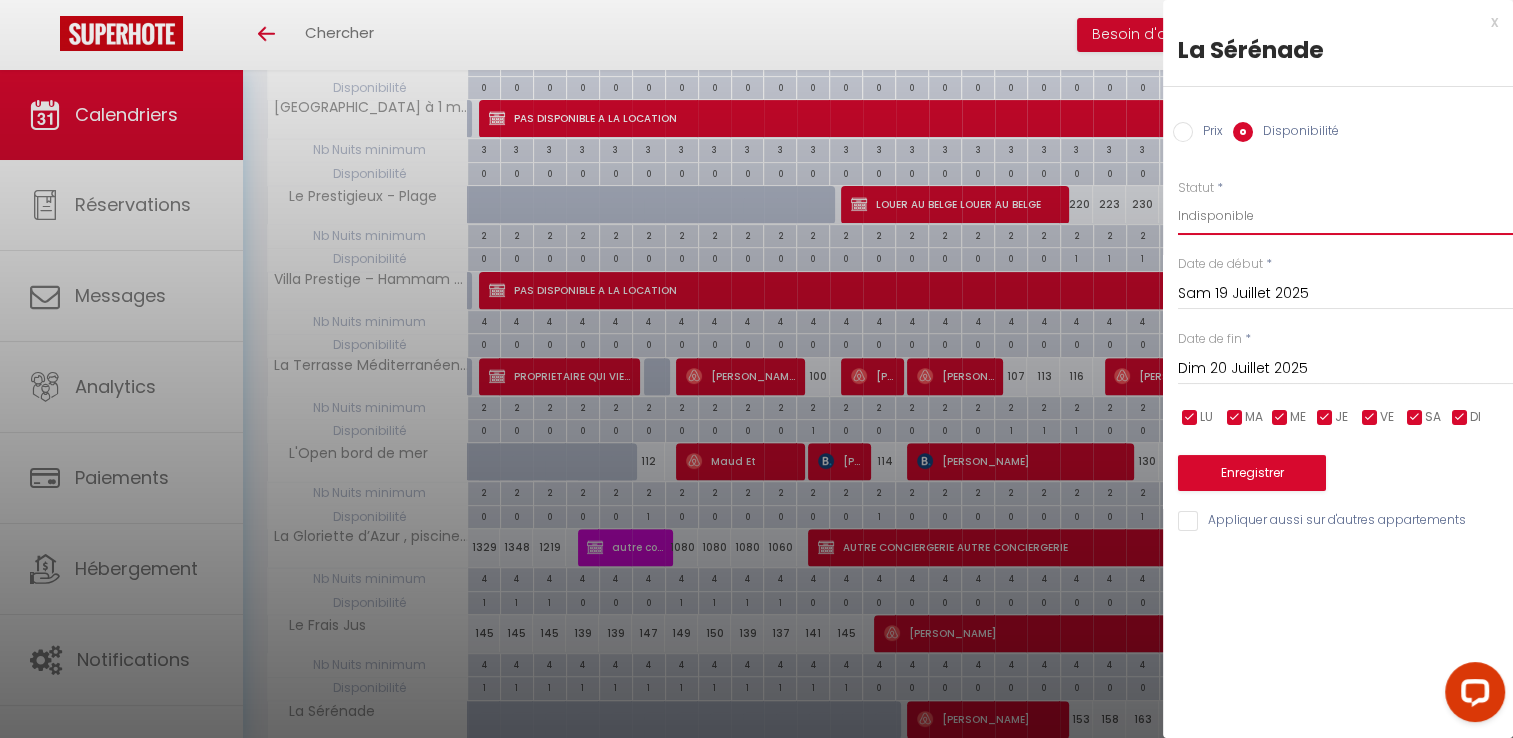 click on "Disponible
Indisponible" at bounding box center (1345, 216) 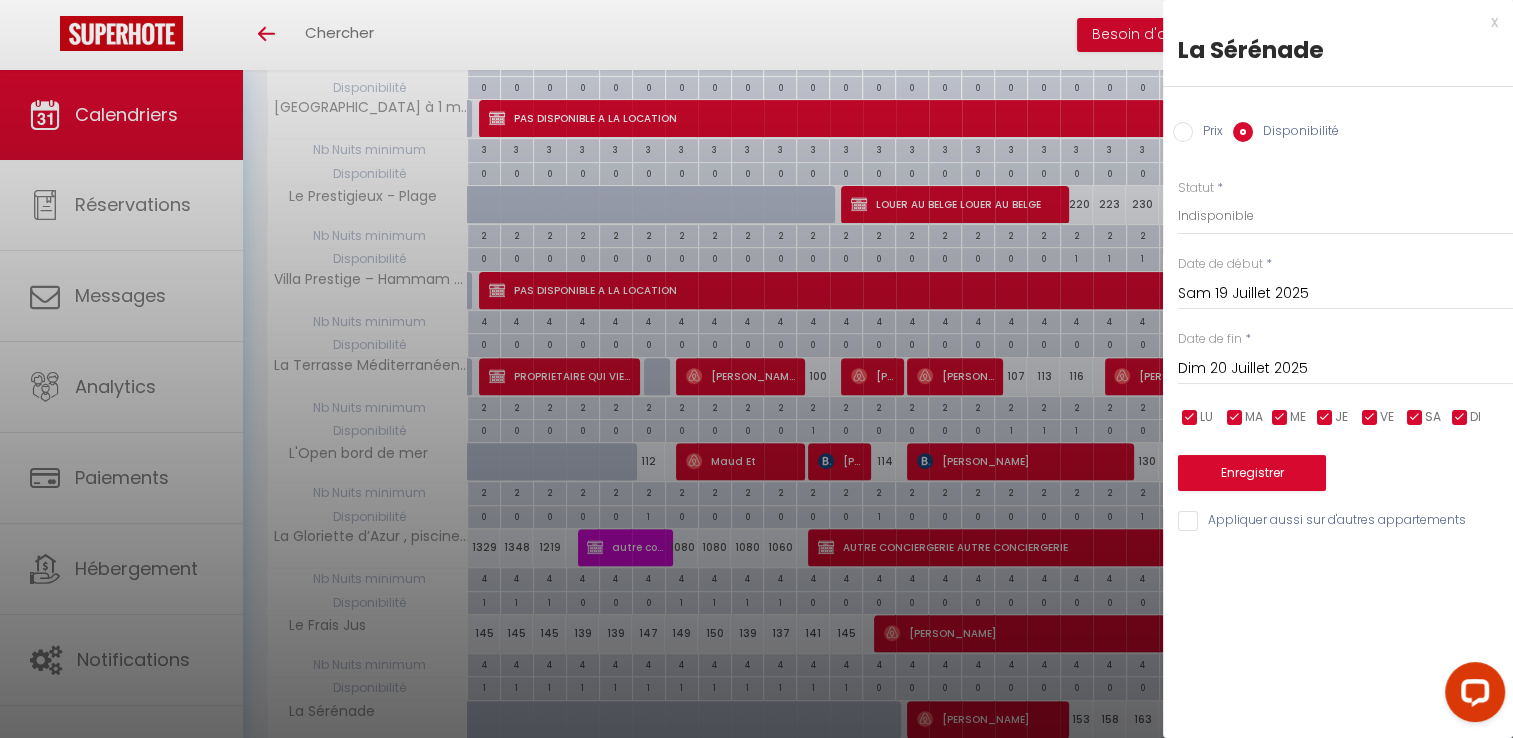 click on "Dim 20 Juillet 2025" at bounding box center (1345, 369) 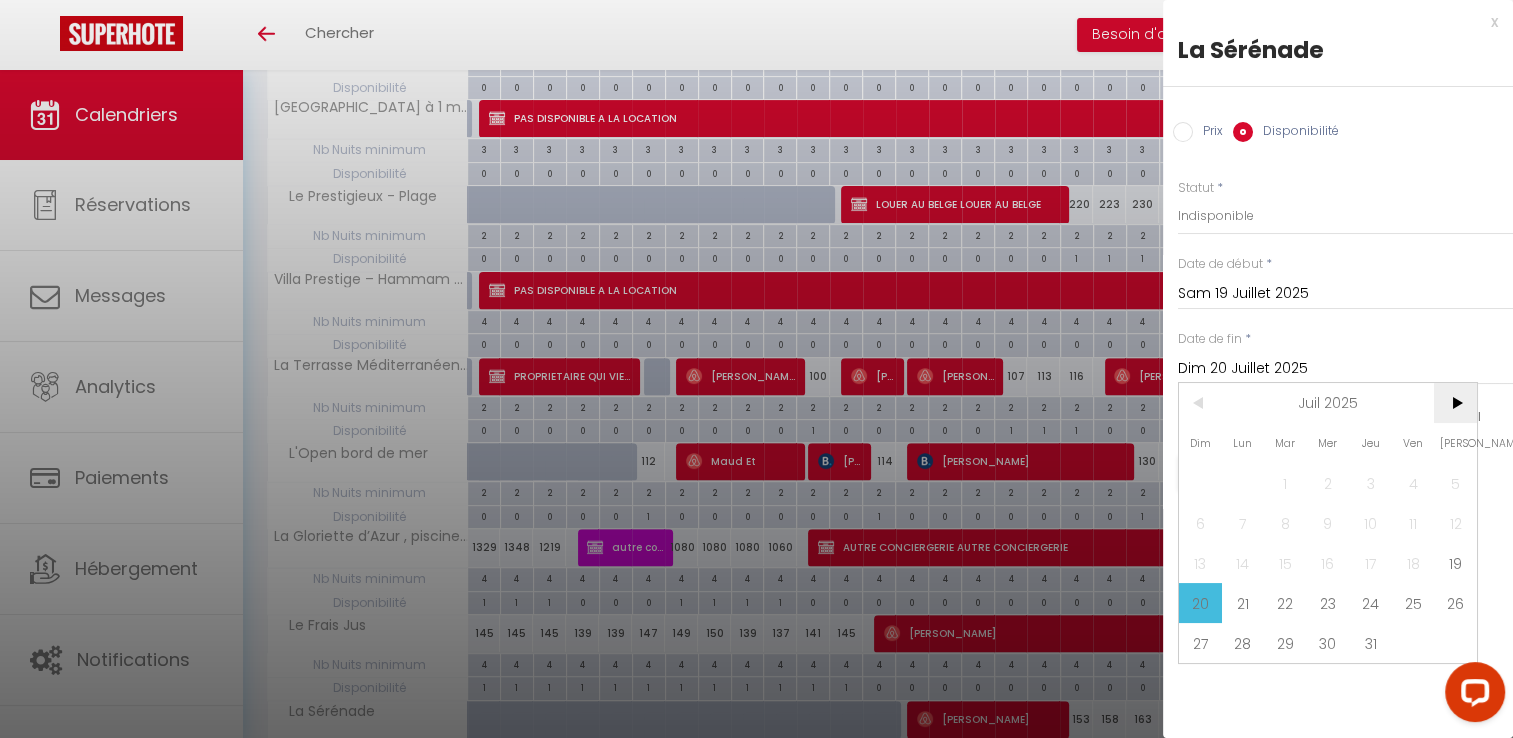 click on ">" at bounding box center (1455, 403) 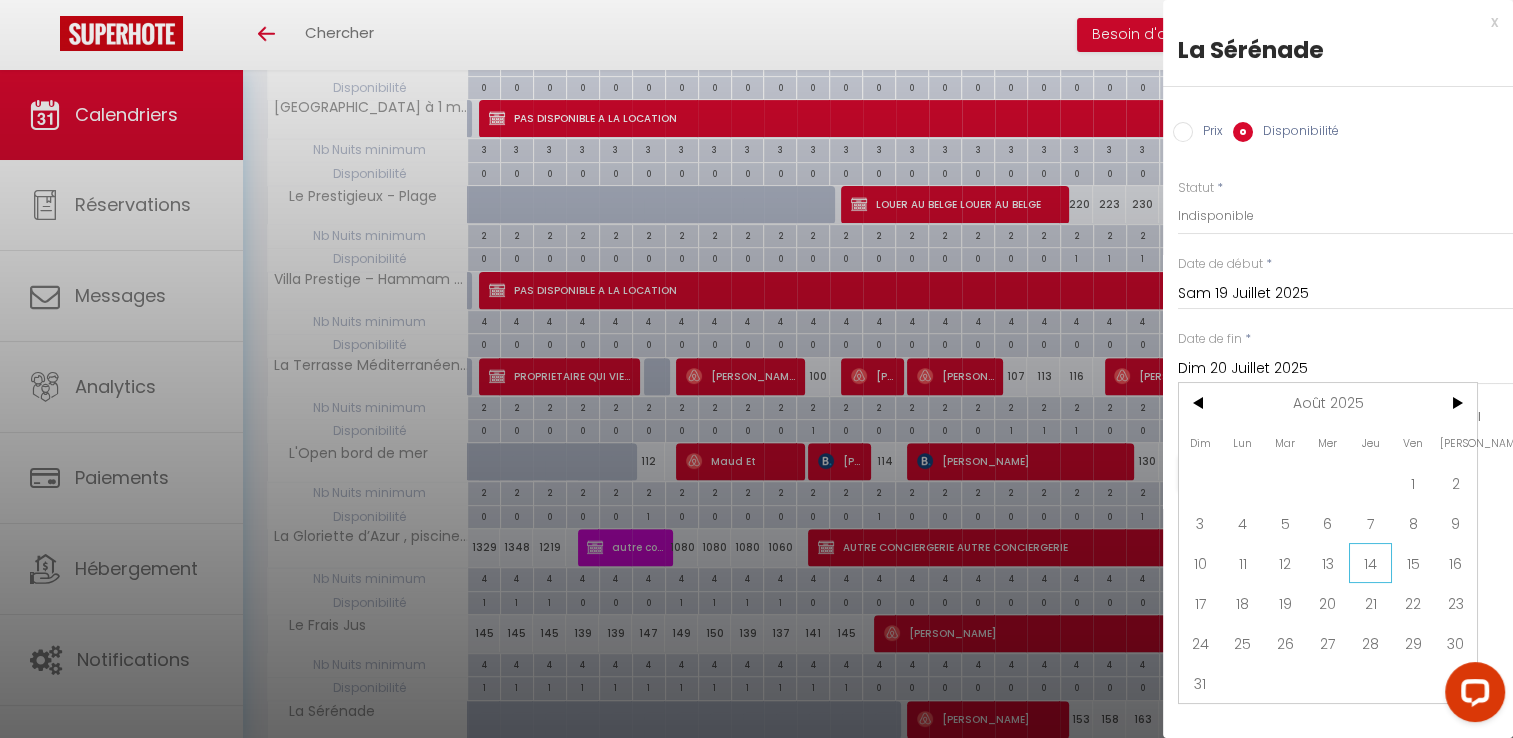 click on "14" at bounding box center [1370, 563] 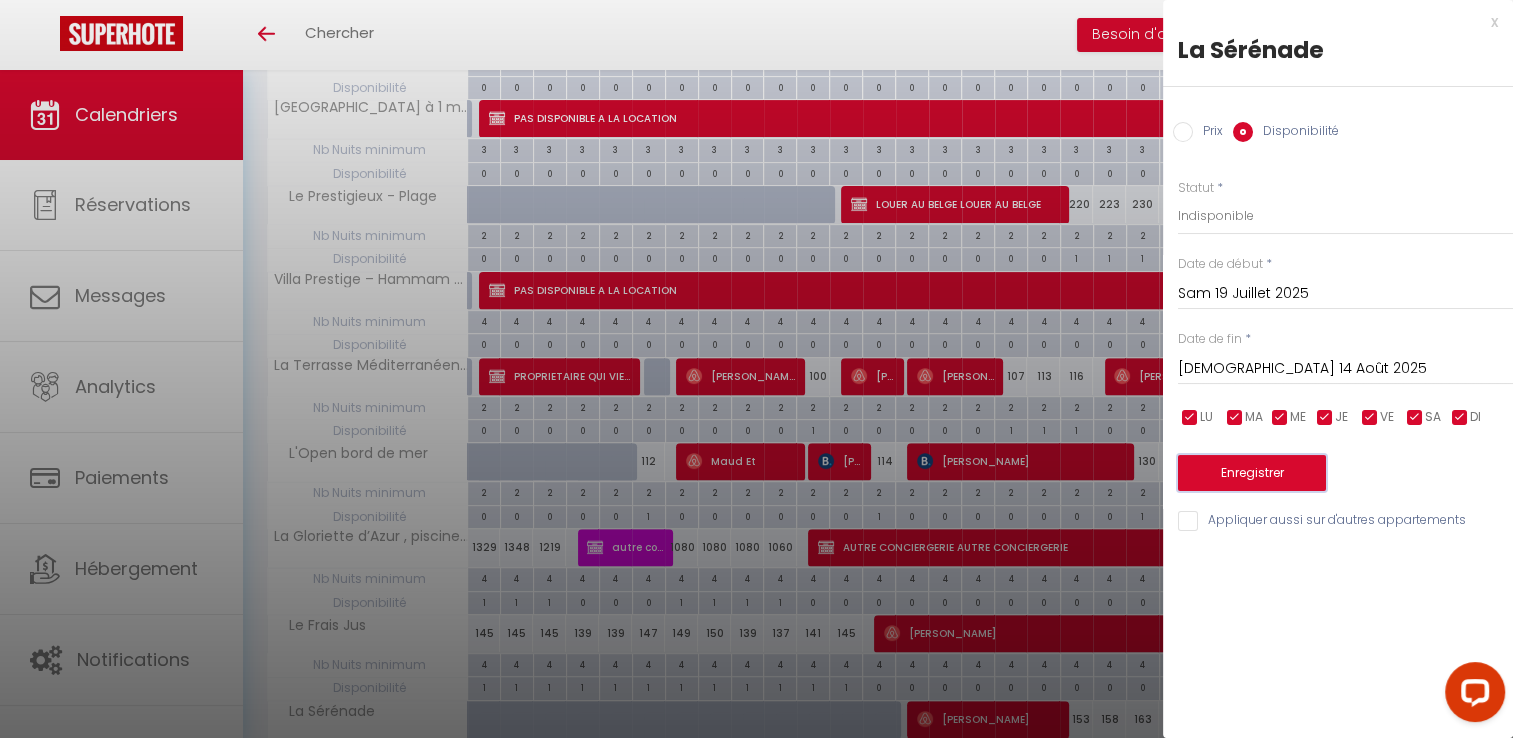 click on "Enregistrer" at bounding box center (1252, 473) 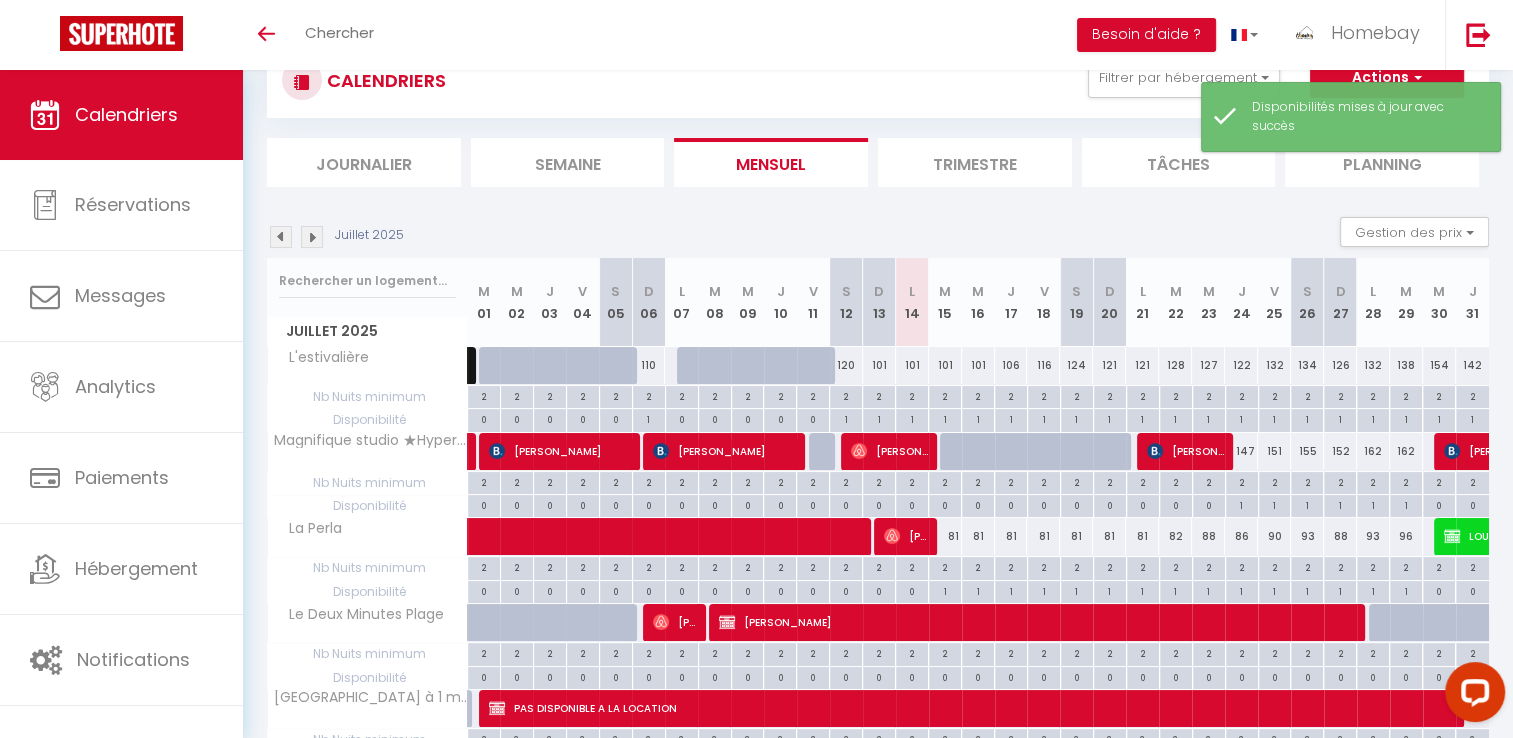 scroll, scrollTop: 660, scrollLeft: 0, axis: vertical 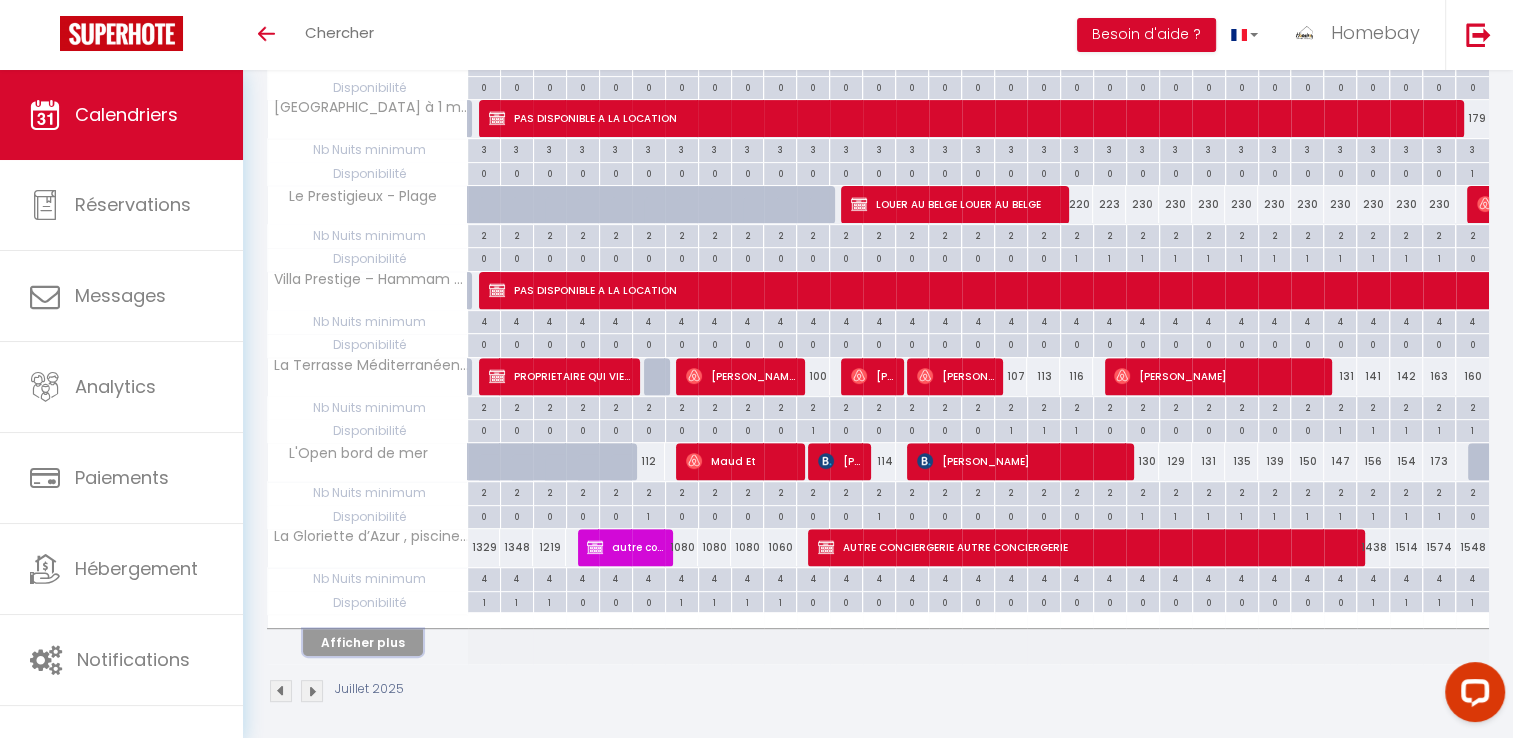 drag, startPoint x: 388, startPoint y: 628, endPoint x: 510, endPoint y: 424, distance: 237.69728 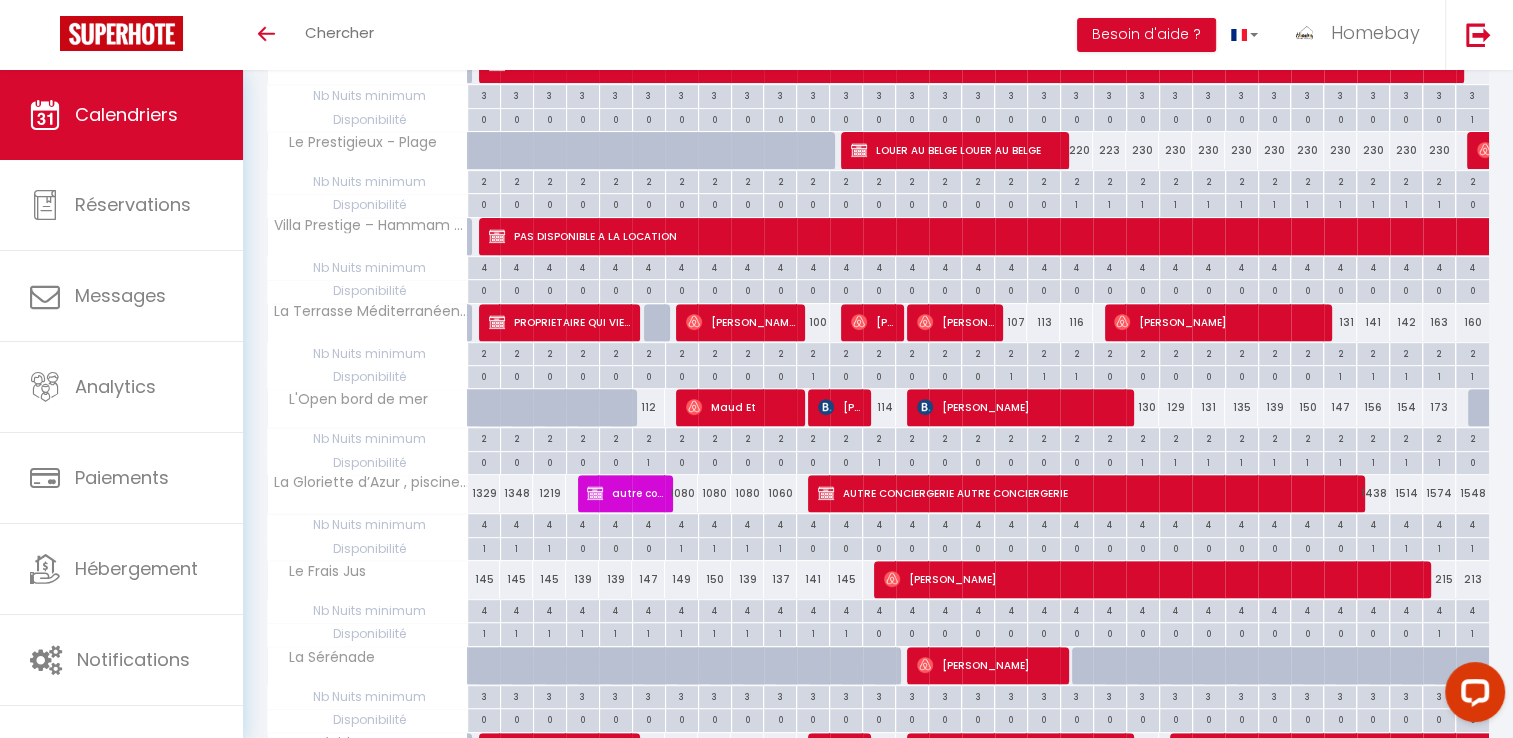 scroll, scrollTop: 760, scrollLeft: 0, axis: vertical 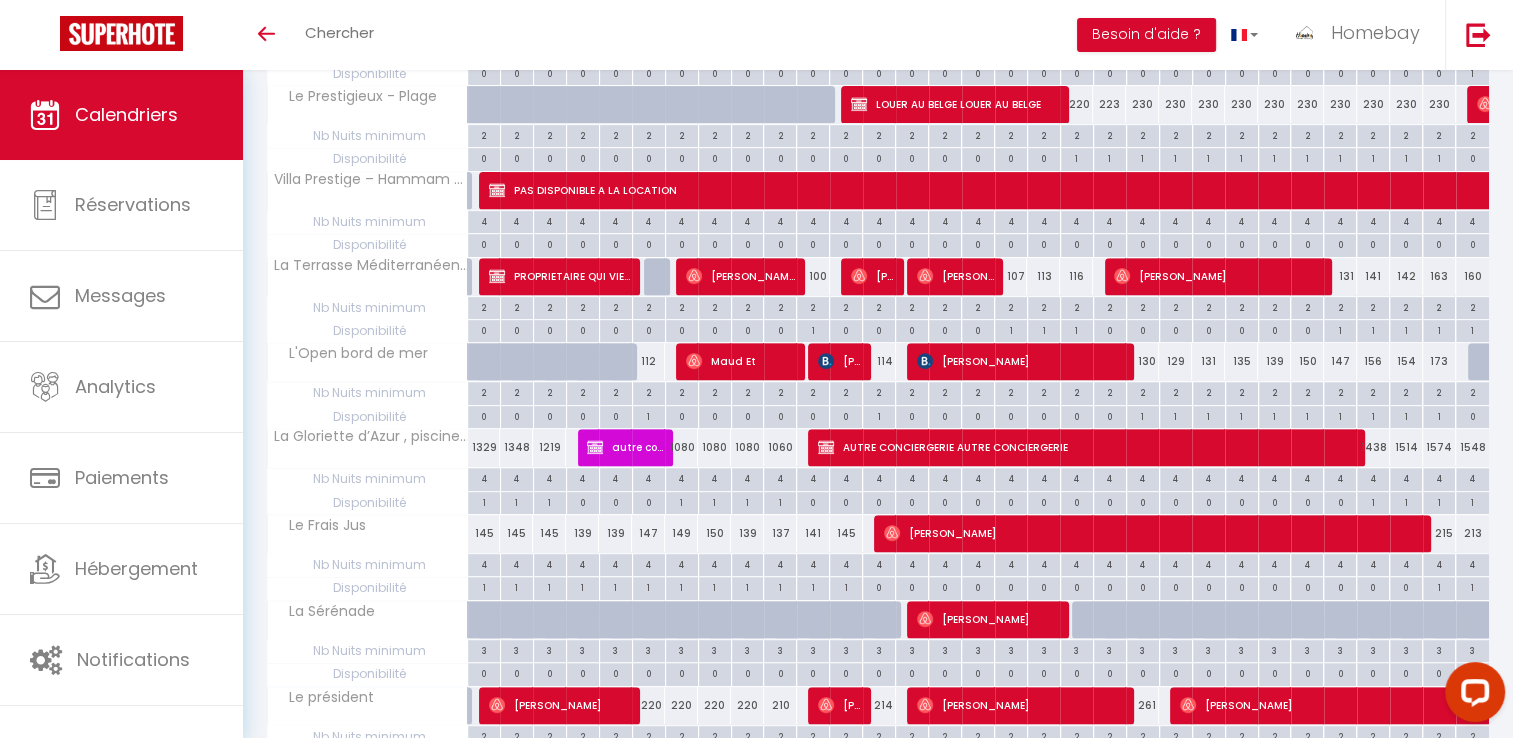 click at bounding box center (1241, 620) 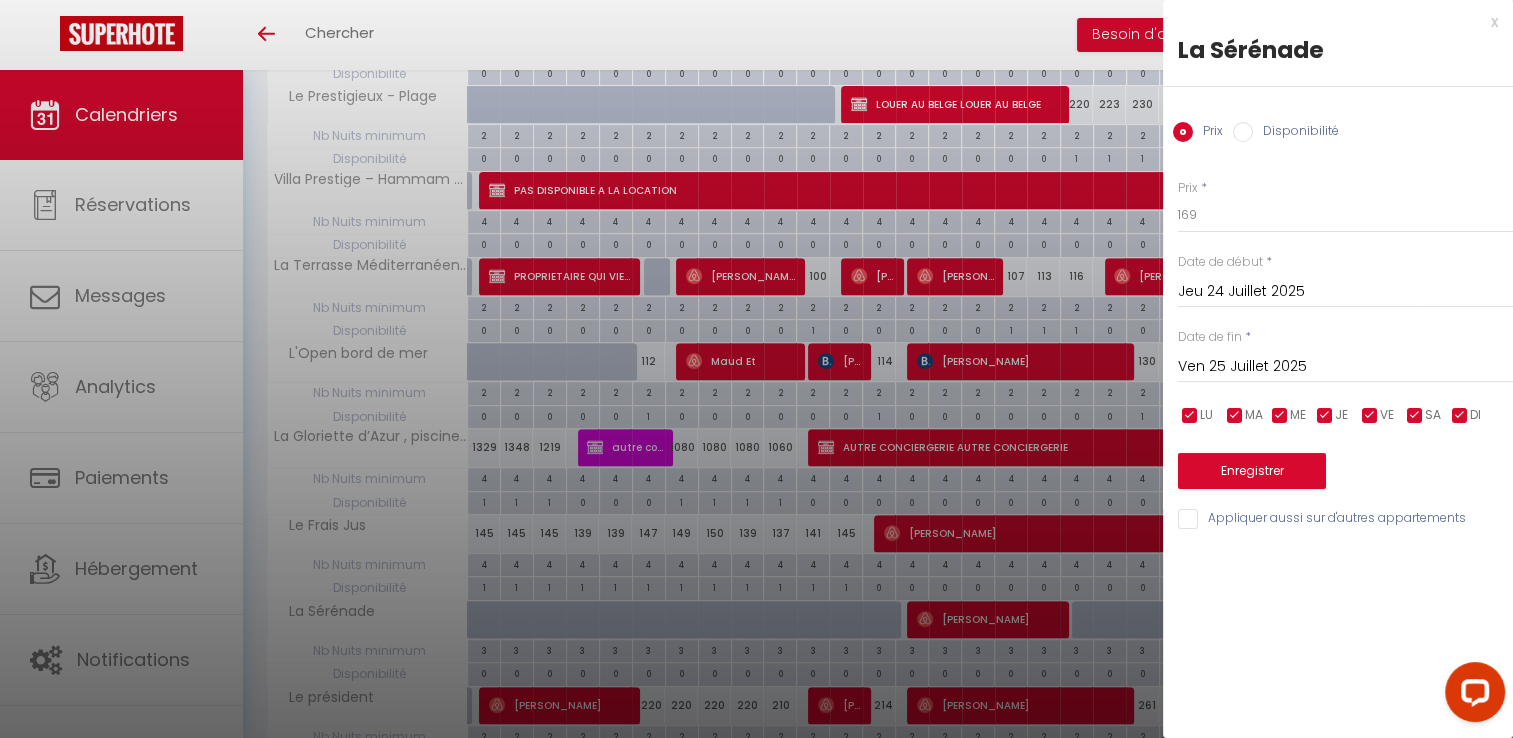 click on "Jeu 24 Juillet 2025" at bounding box center [1345, 292] 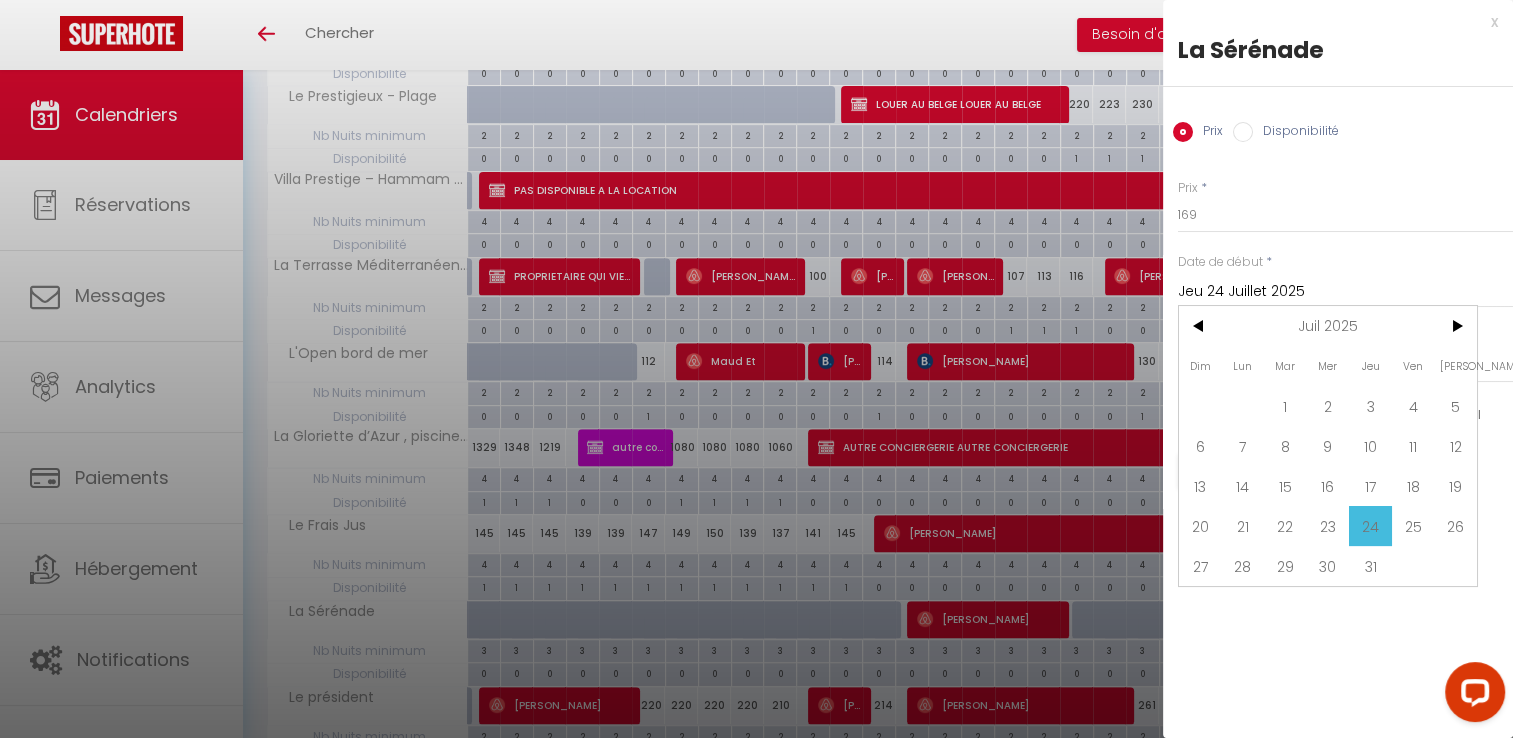 click on "24" at bounding box center [1370, 526] 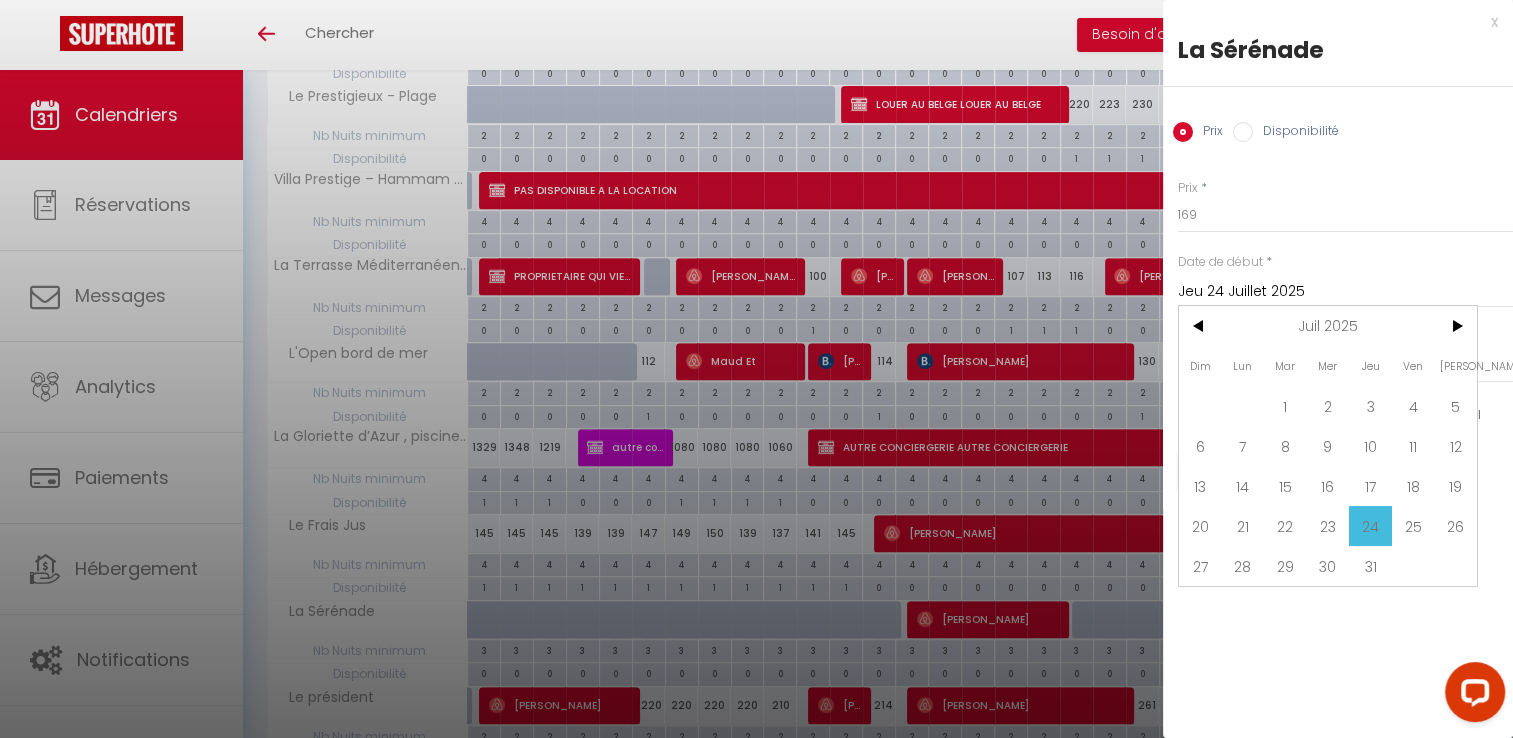 click on "Appliquer aussi sur d'autres appartements" at bounding box center (1345, 519) 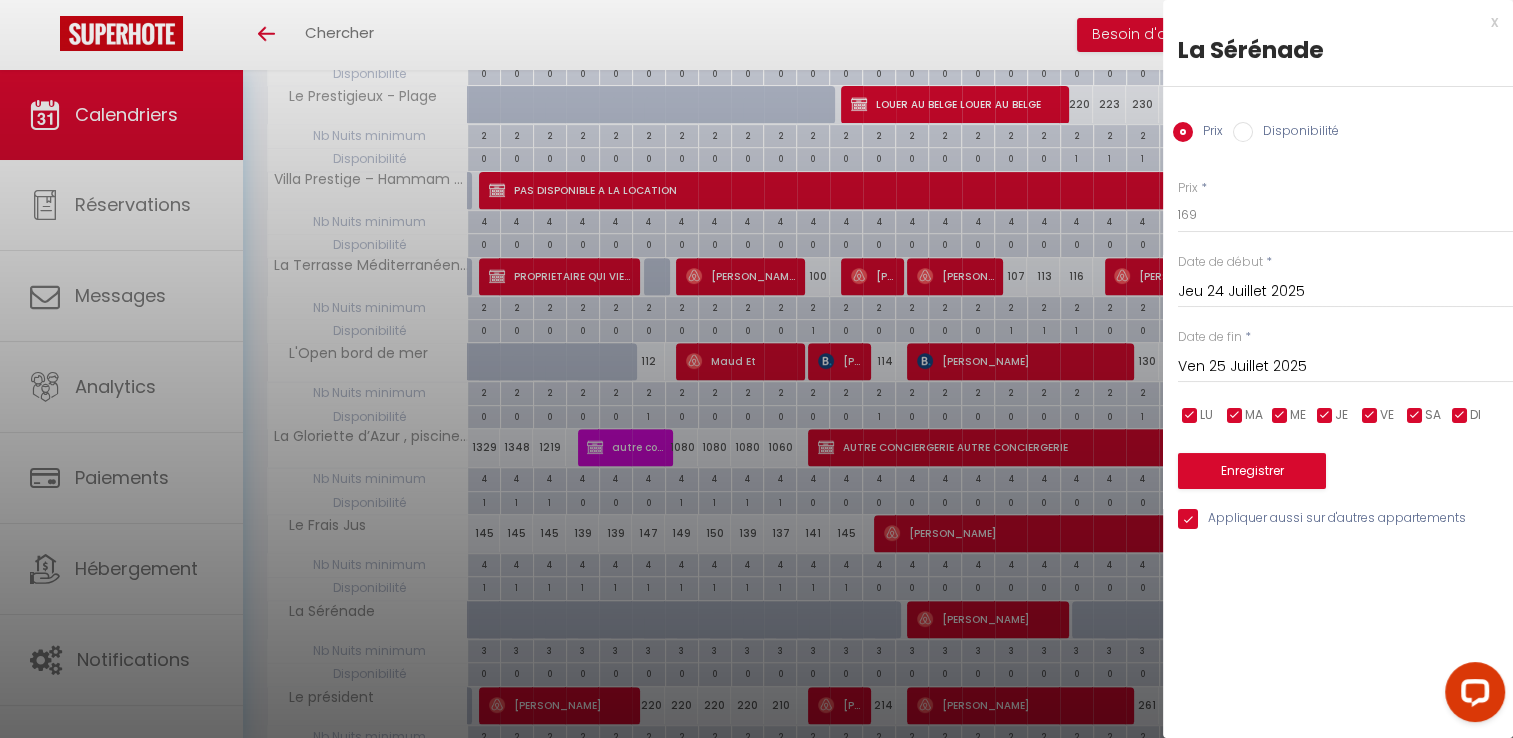 click on "Jeu 24 Juillet 2025" at bounding box center [1345, 292] 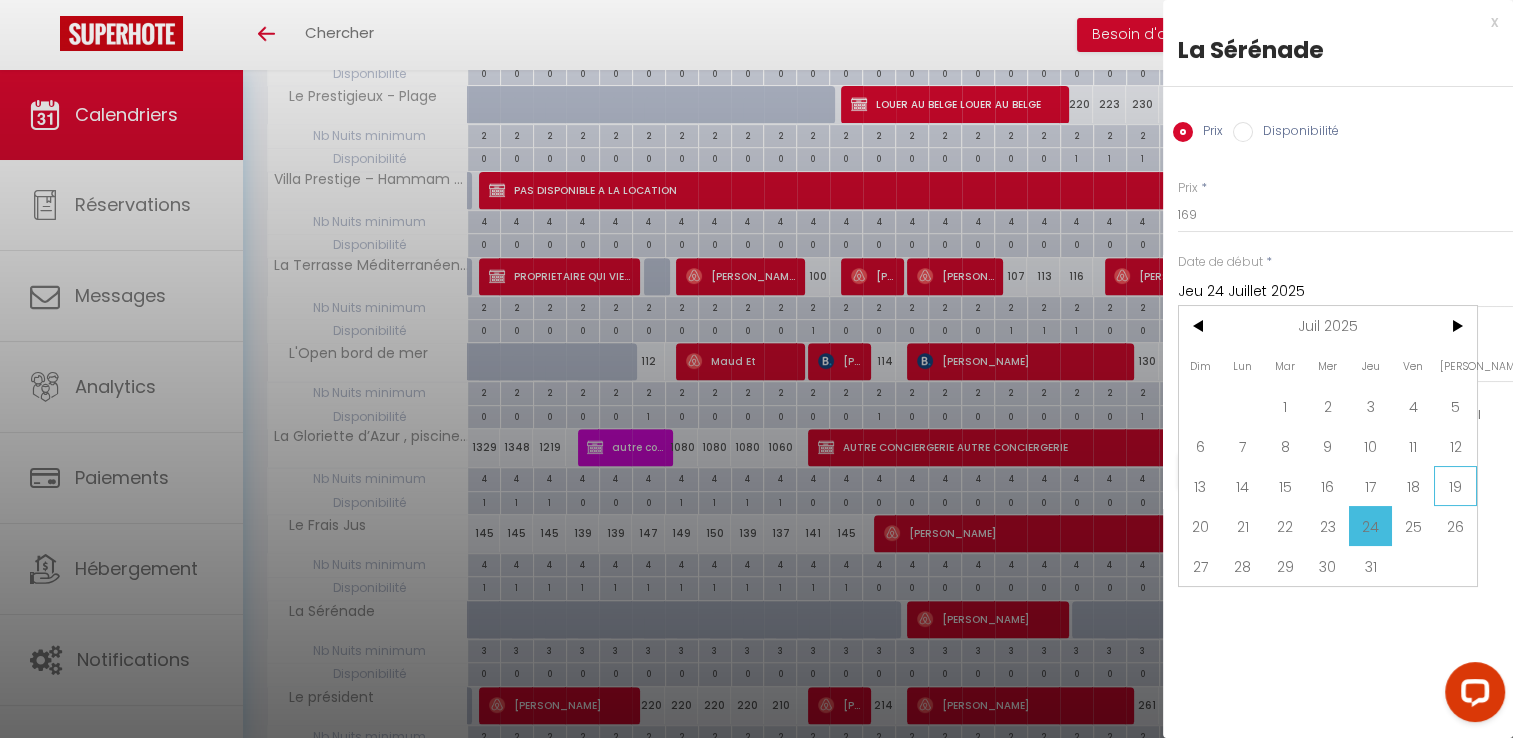 click on "19" at bounding box center (1455, 486) 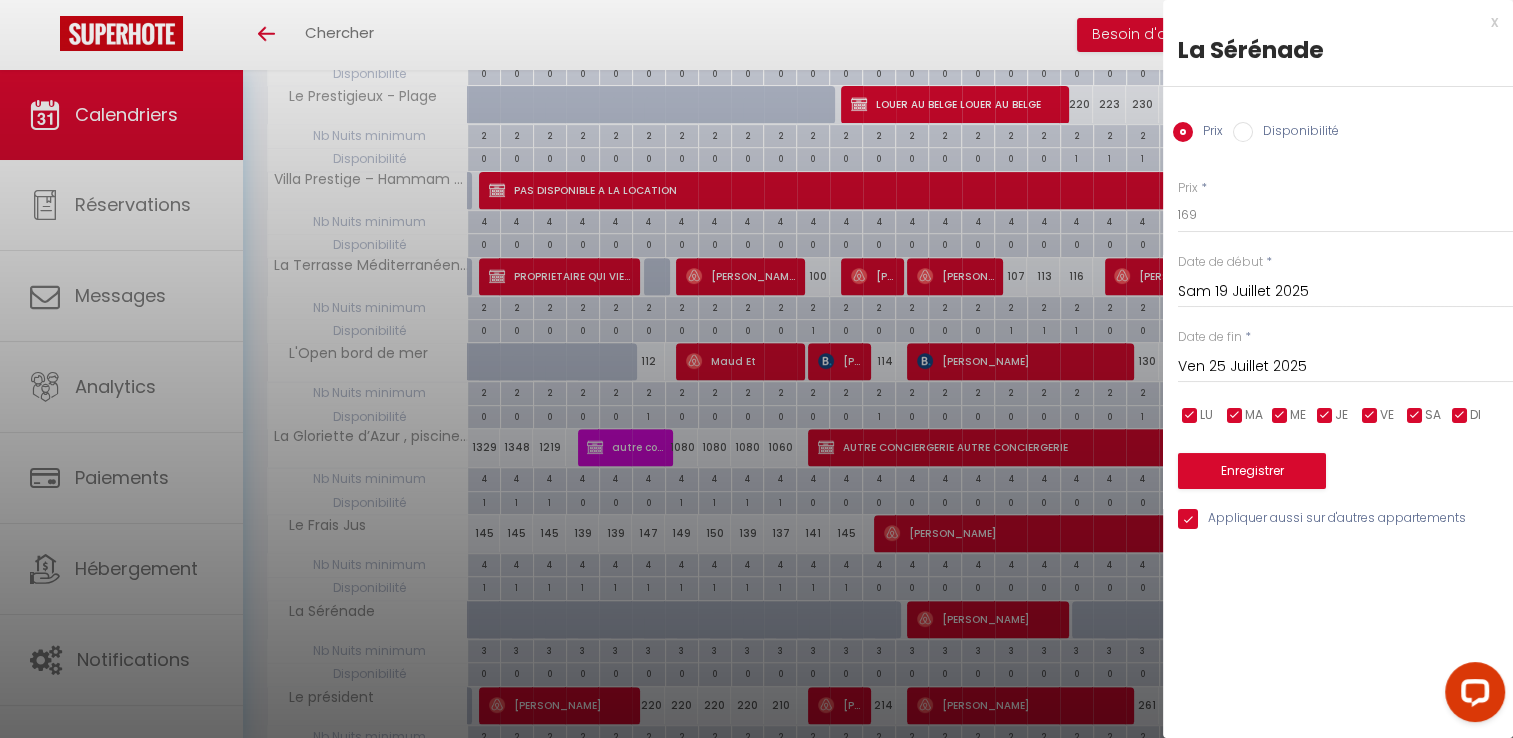 click on "Ven 25 Juillet 2025" at bounding box center (1345, 367) 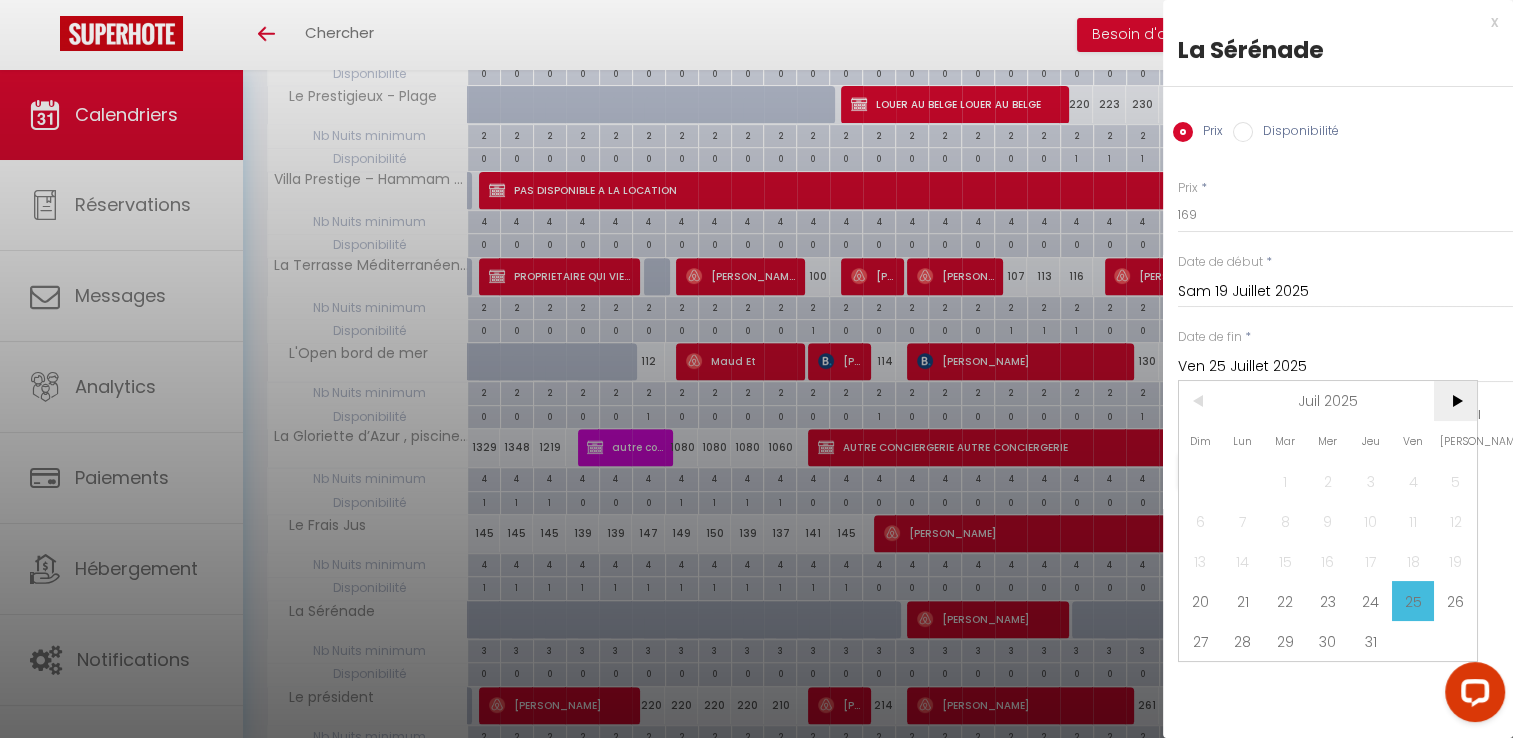 click on ">" at bounding box center (1455, 401) 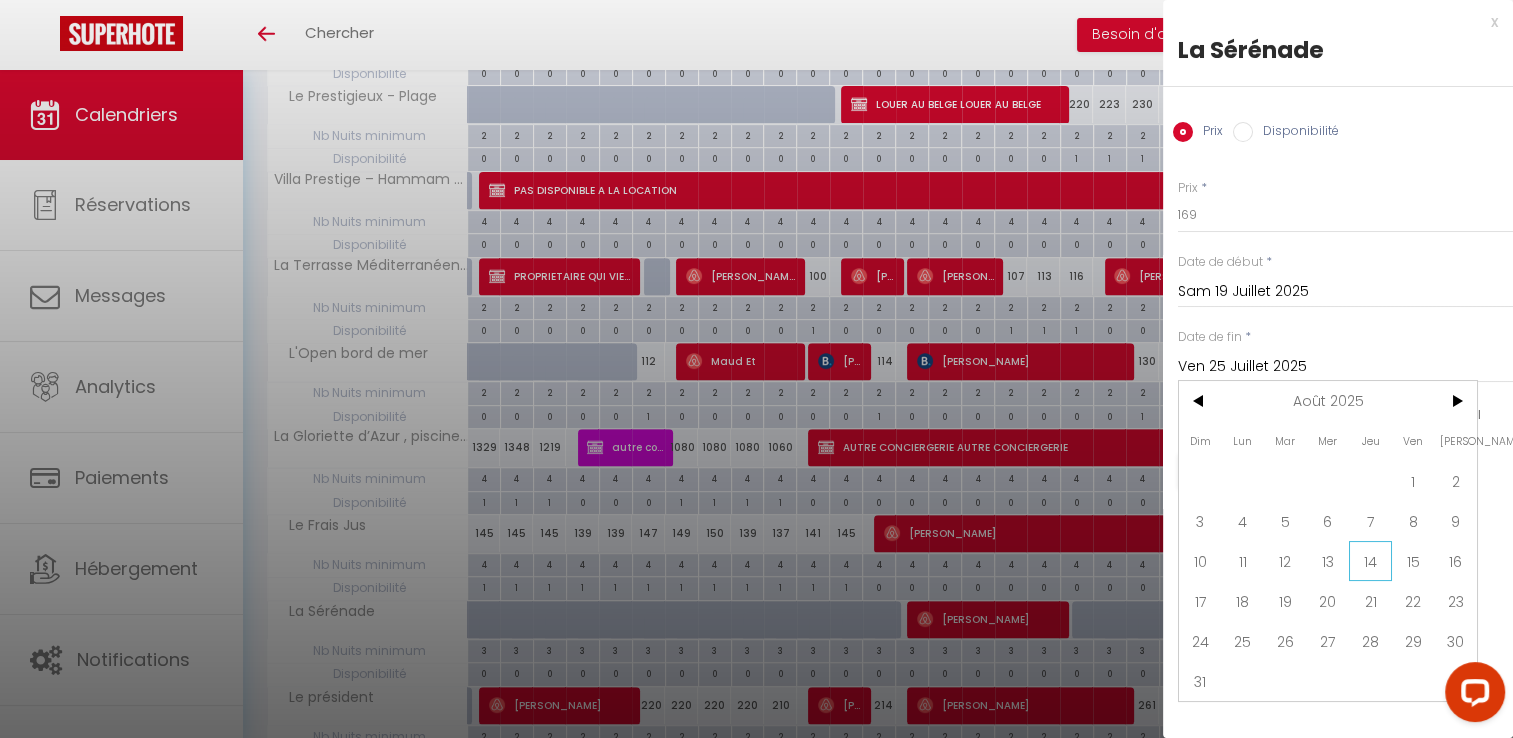 click on "14" at bounding box center [1370, 561] 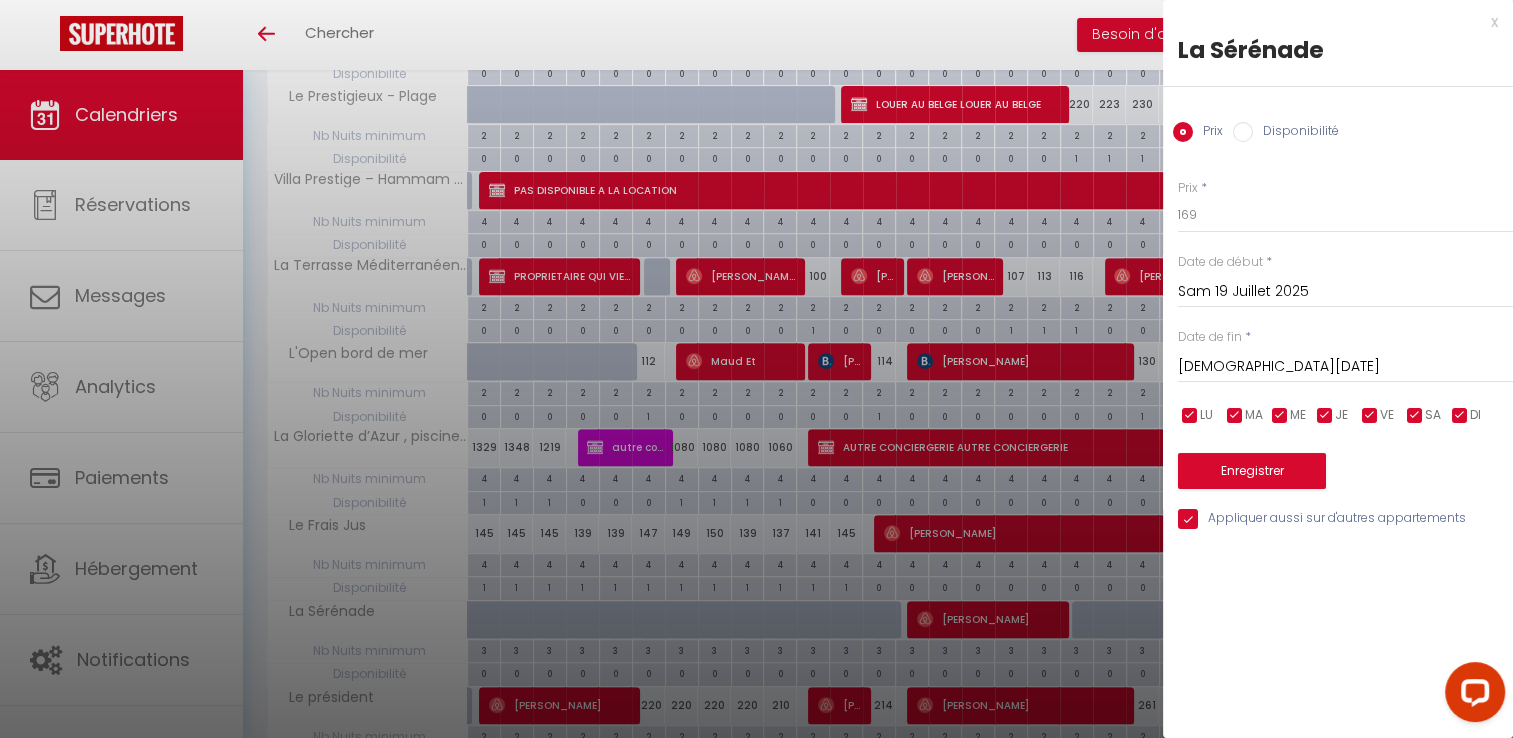 click on "Disponibilité" at bounding box center [1296, 133] 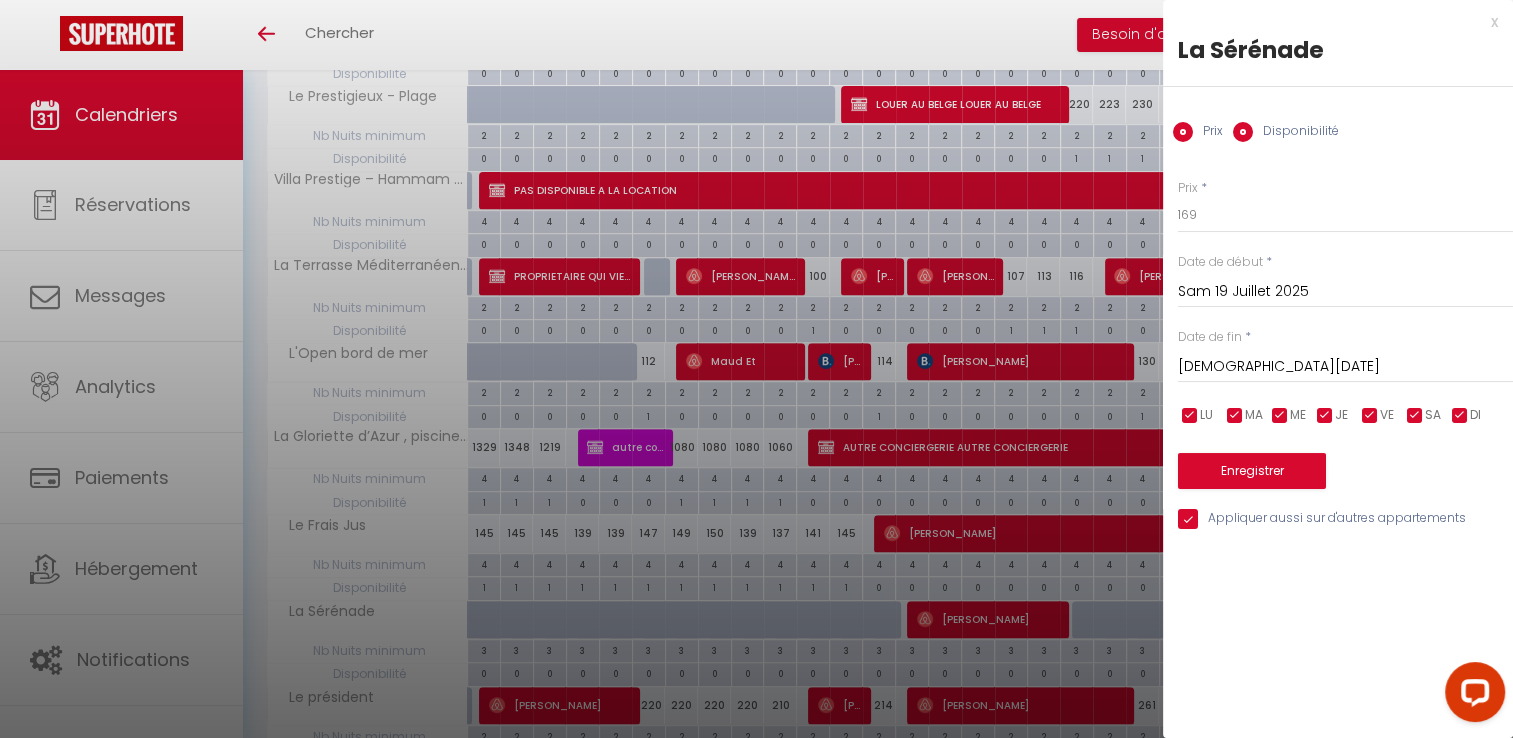 click on "Disponibilité" at bounding box center [1296, 133] 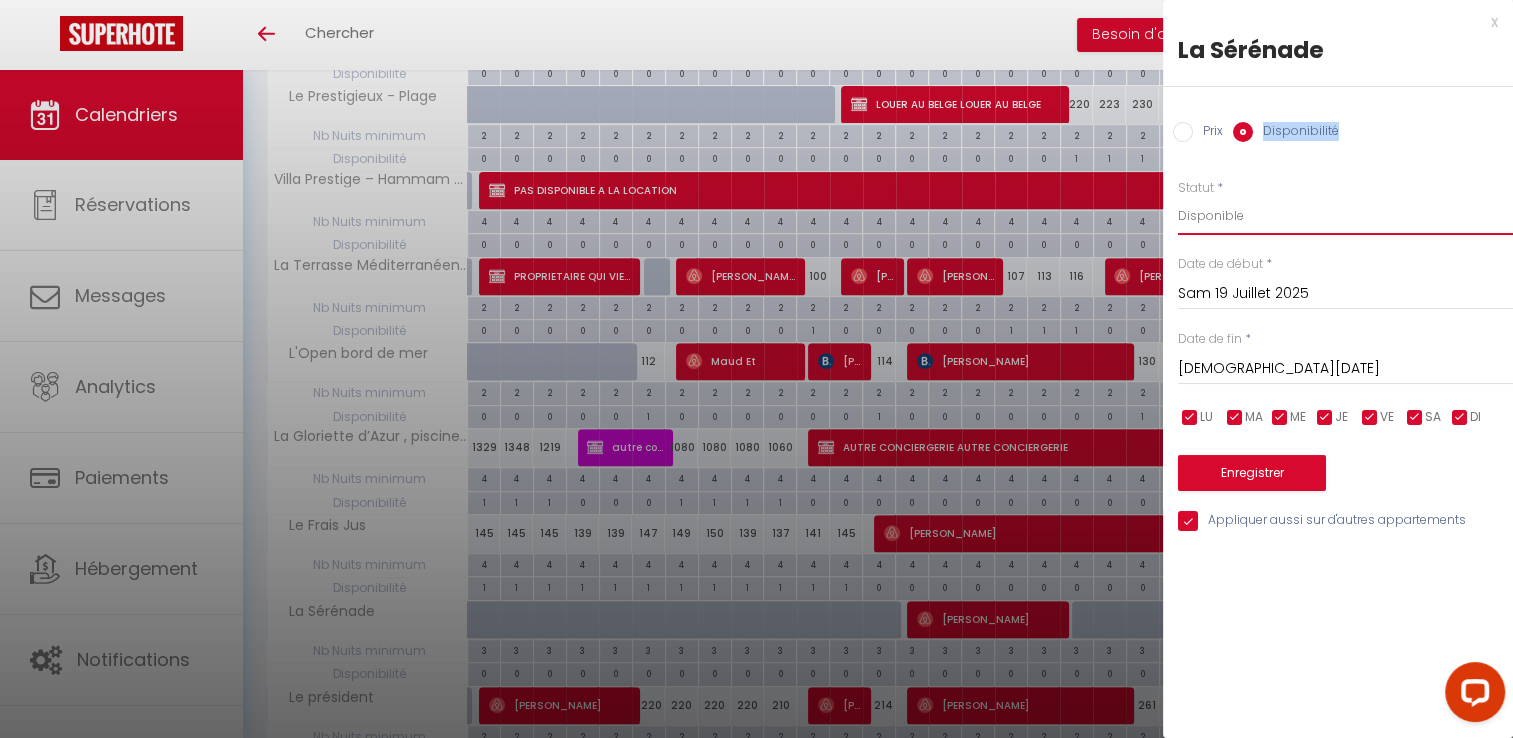 drag, startPoint x: 1308, startPoint y: 127, endPoint x: 1252, endPoint y: 226, distance: 113.74094 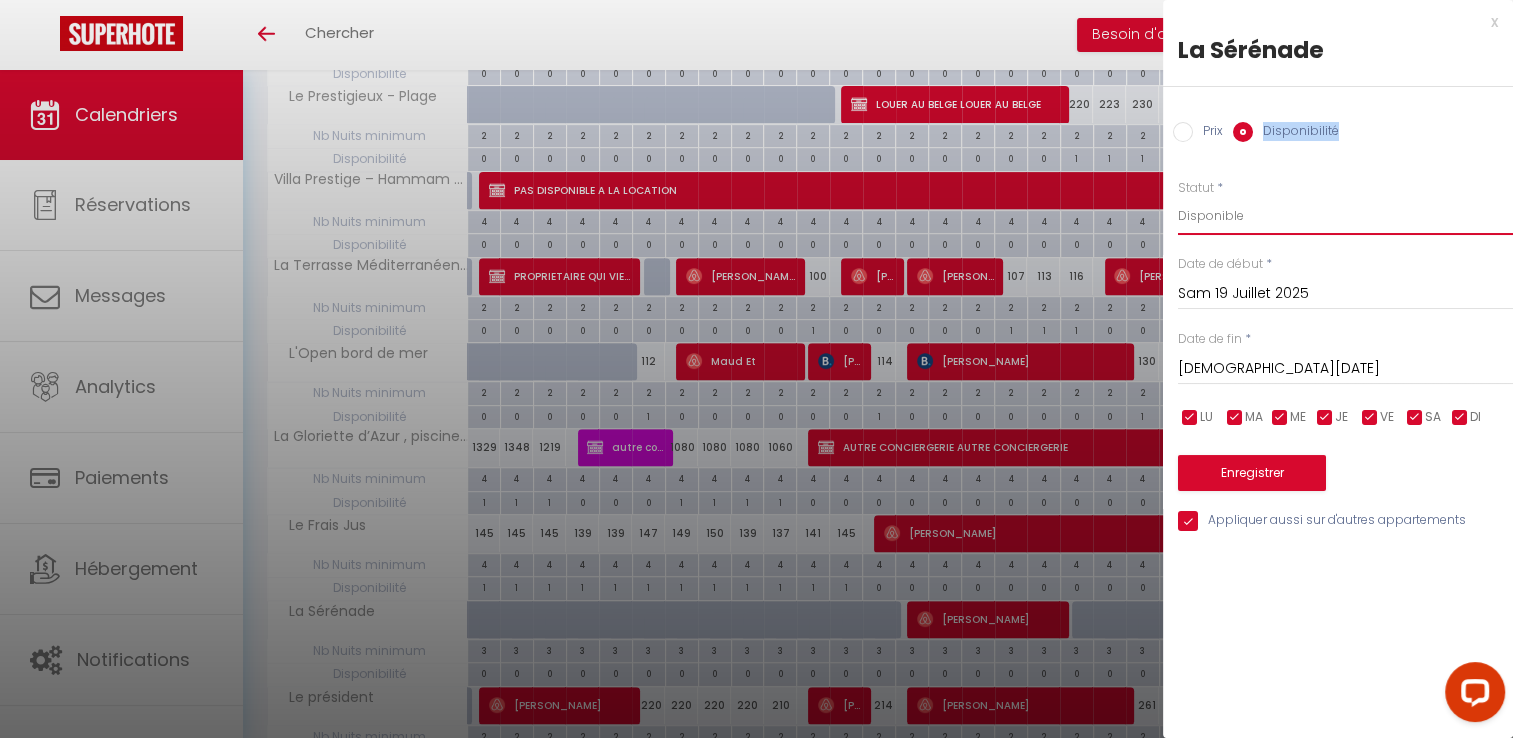 click on "Disponible
Indisponible" at bounding box center [1345, 216] 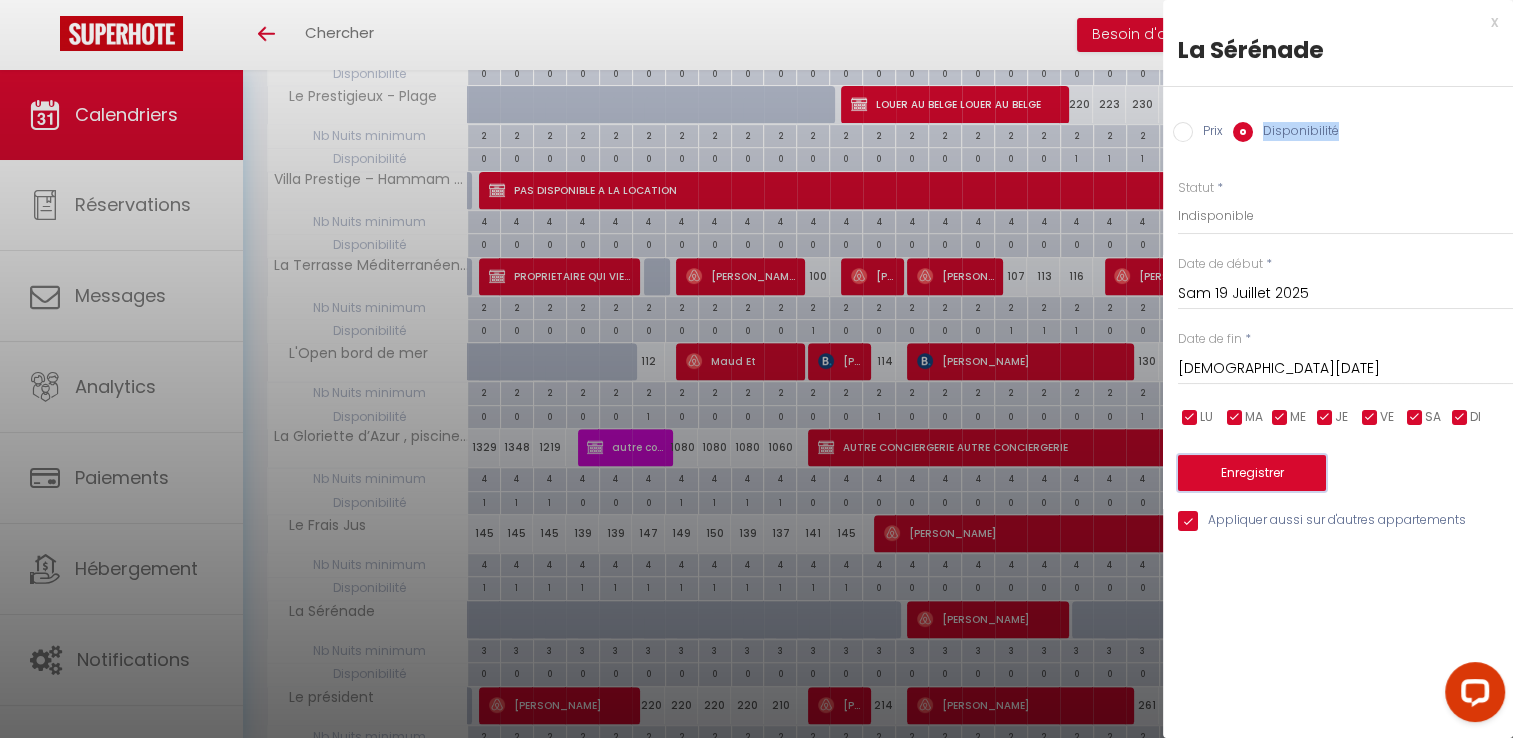 click on "Enregistrer" at bounding box center (1252, 473) 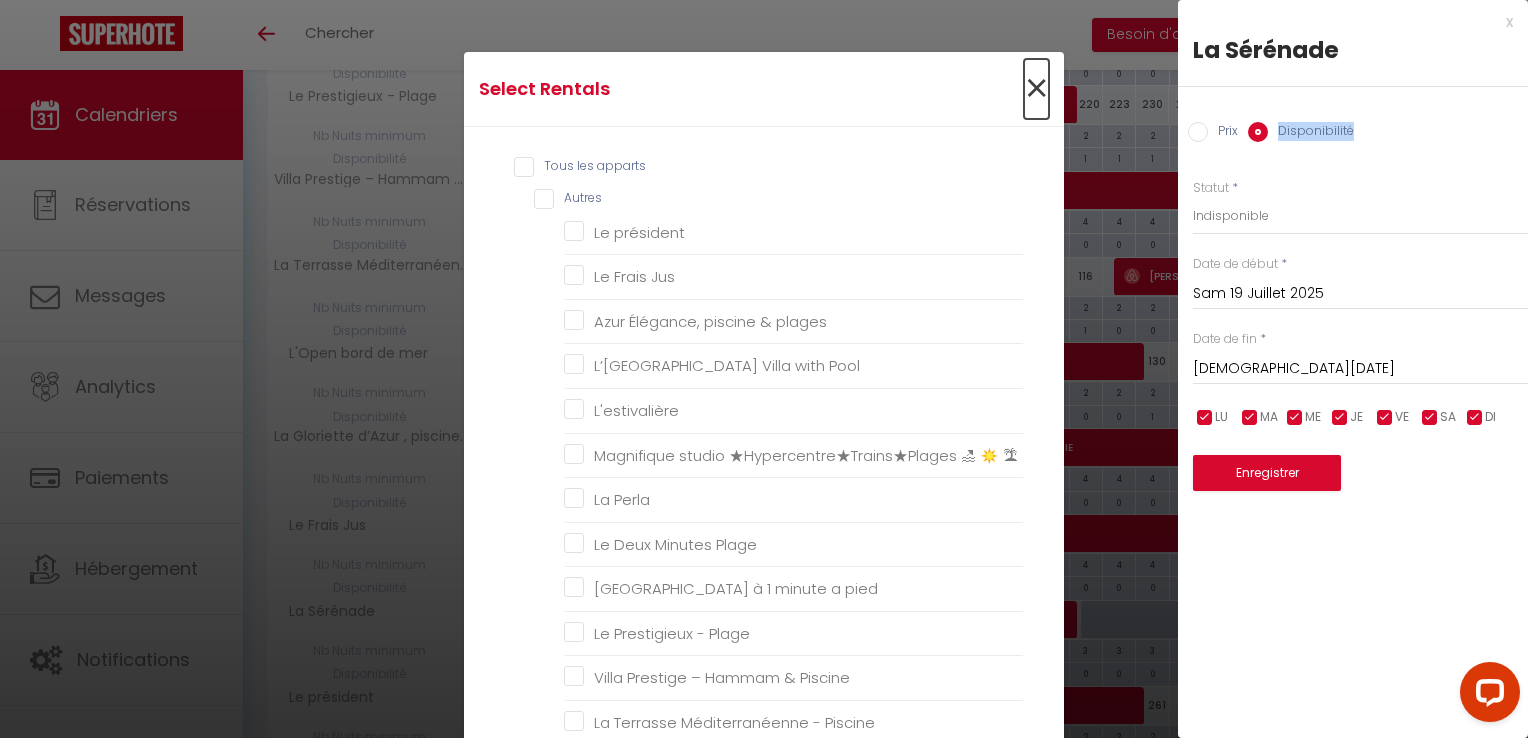 click on "×" at bounding box center [1036, 89] 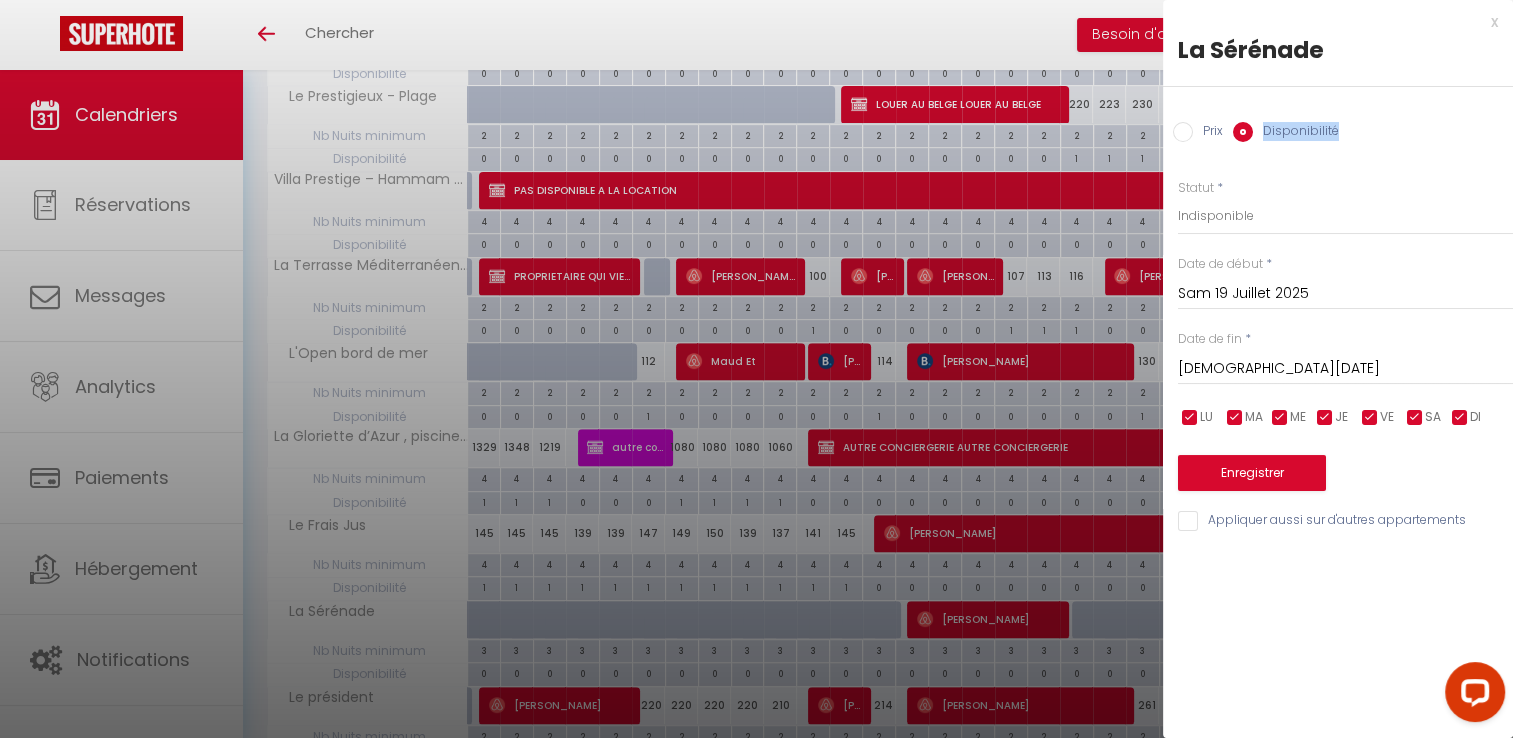click on "x" at bounding box center [1330, 22] 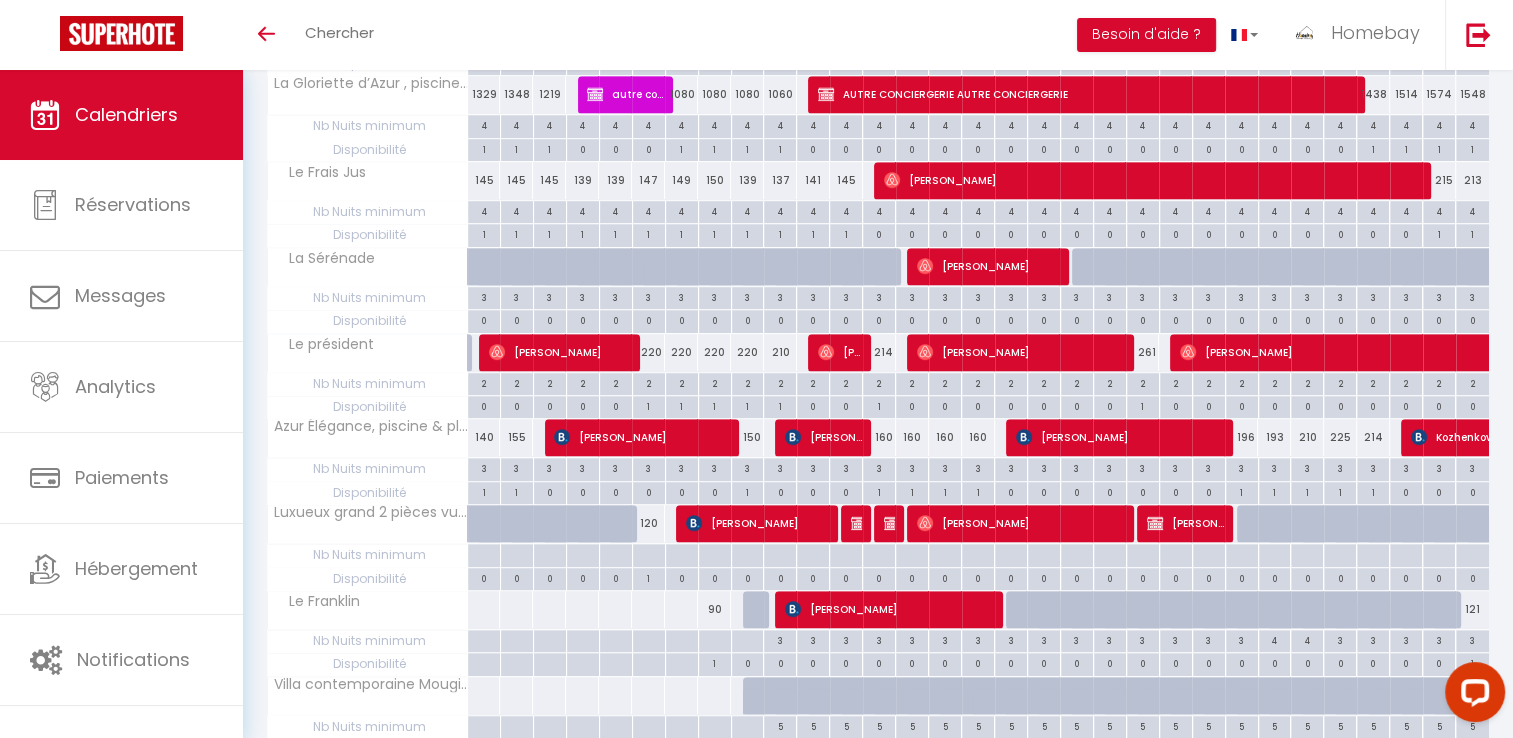 scroll, scrollTop: 1079, scrollLeft: 0, axis: vertical 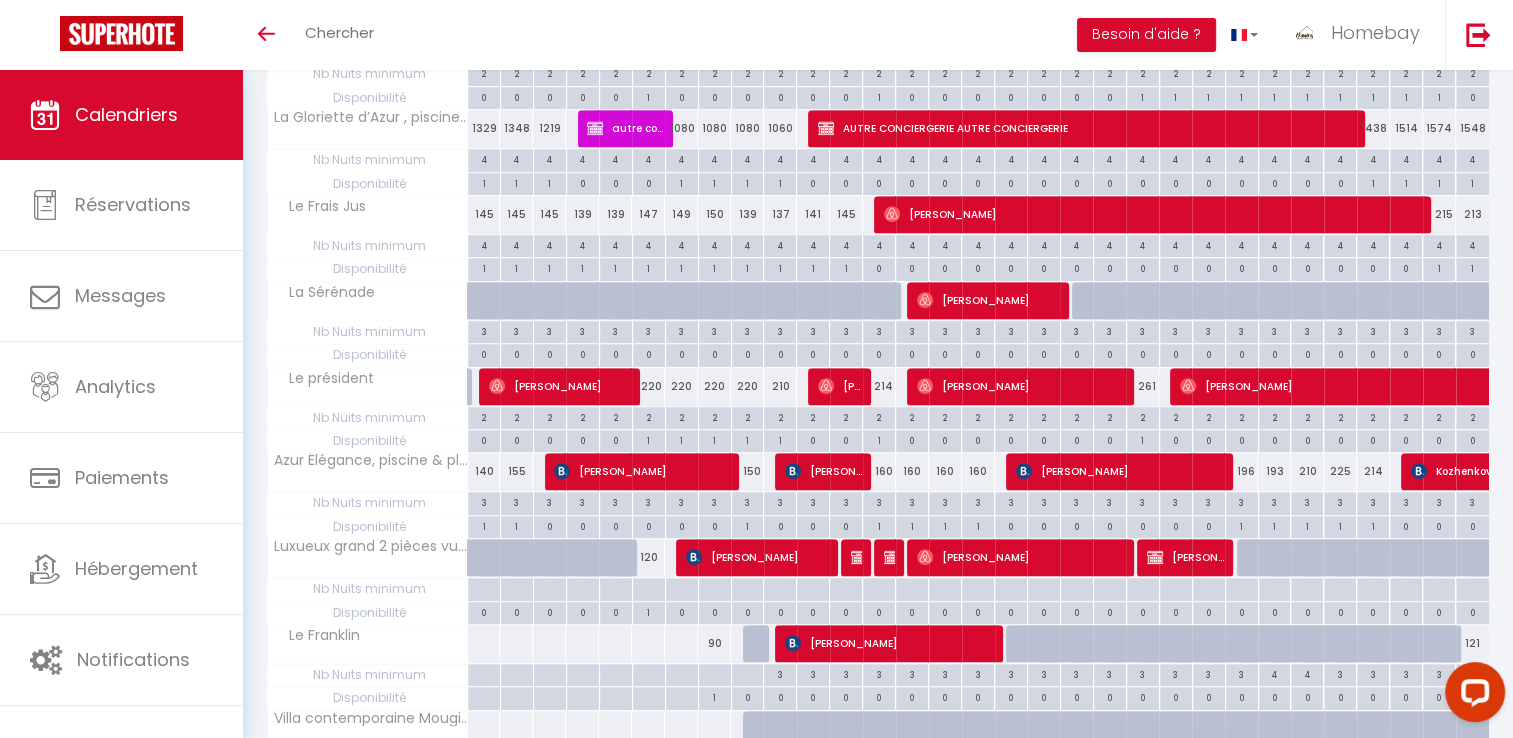 click at bounding box center (1088, 301) 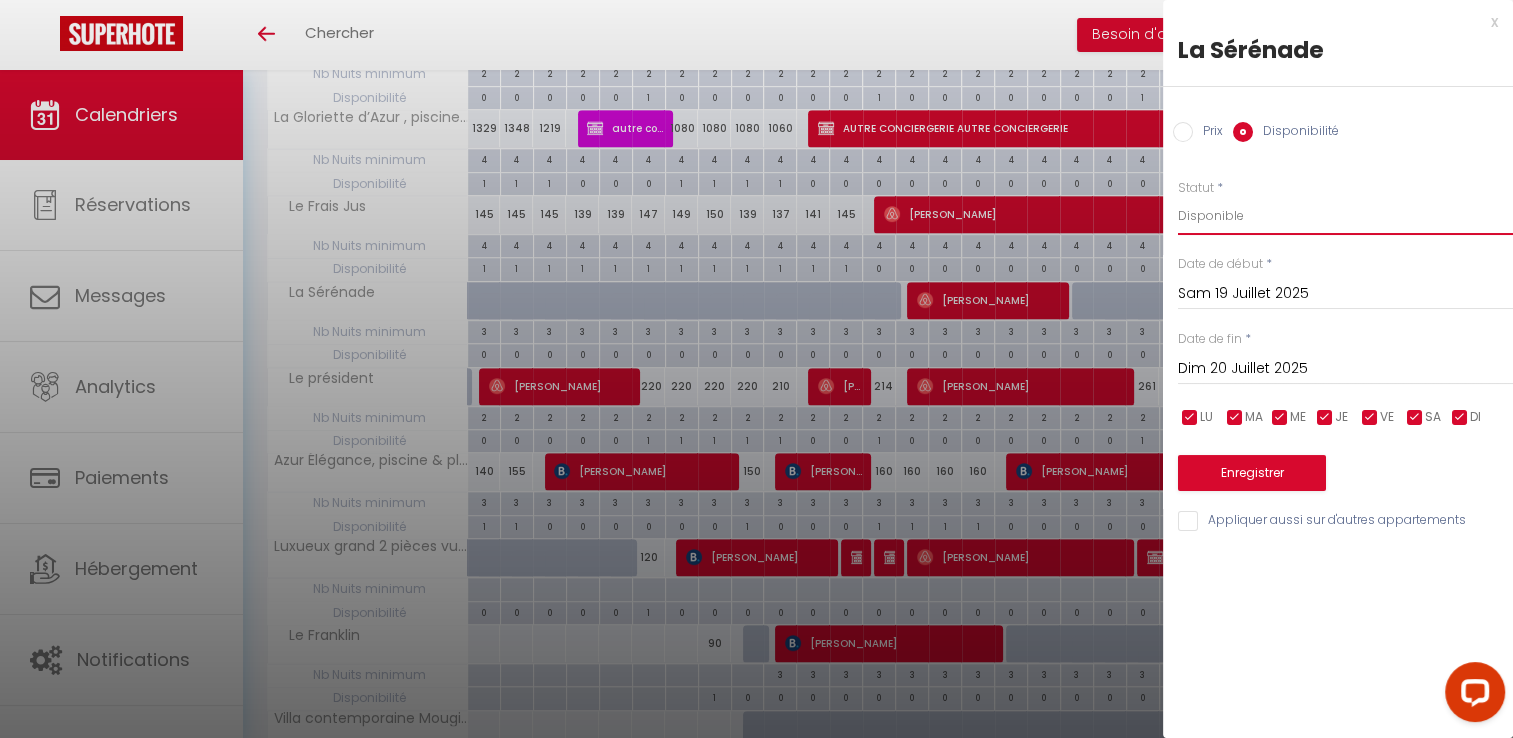 click on "Disponible
Indisponible" at bounding box center (1345, 216) 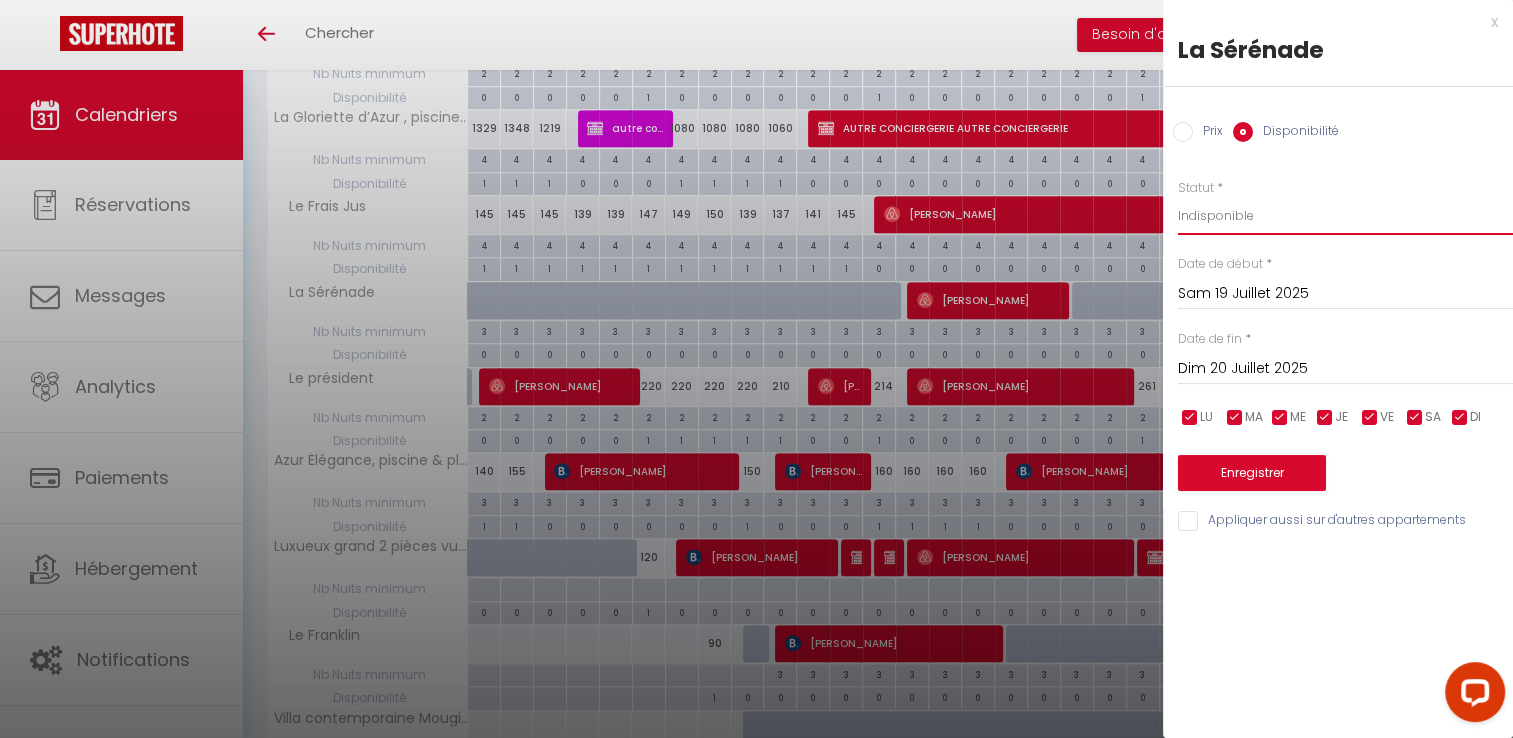 click on "Disponible
Indisponible" at bounding box center (1345, 216) 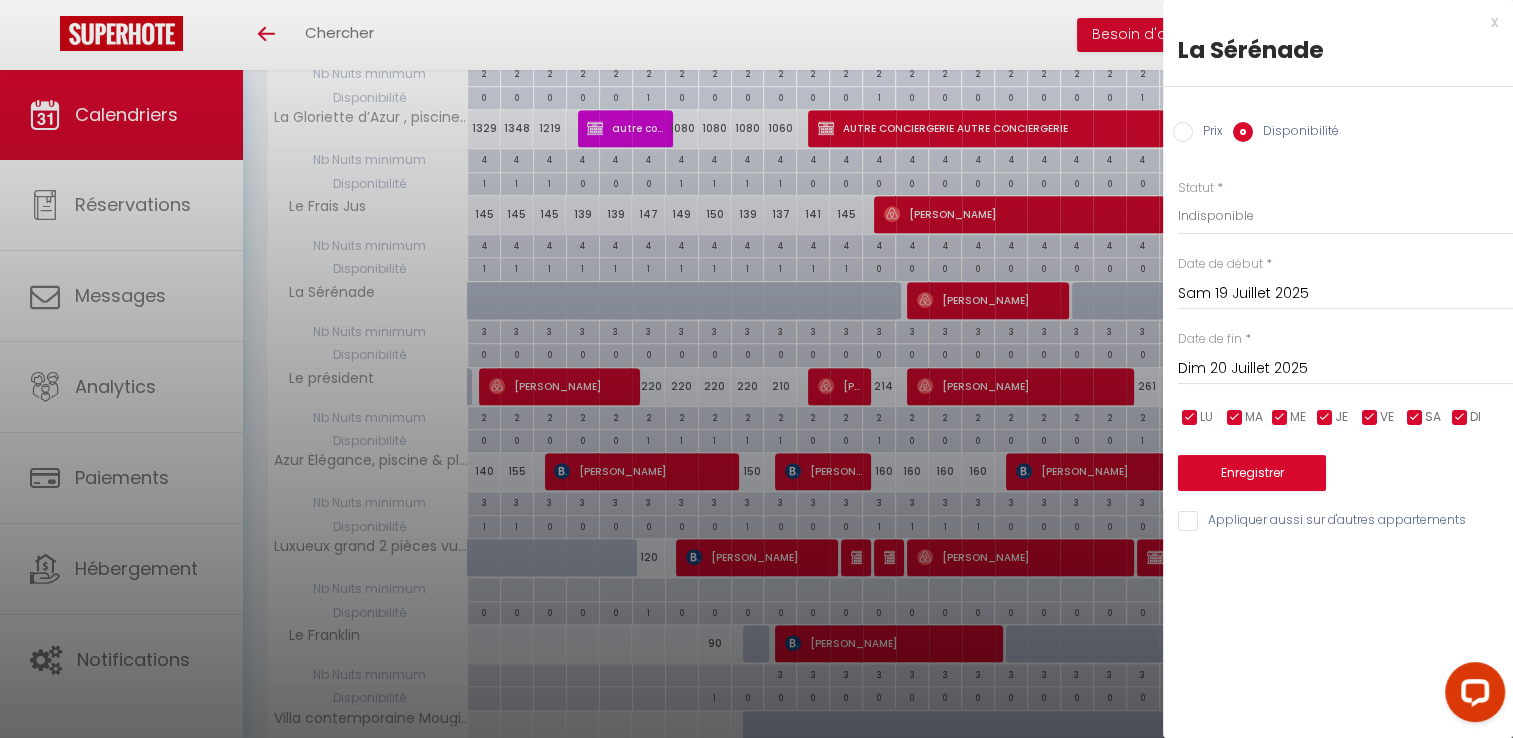 click on "[DATE]         <   [DATE]   >   Dim Lun Mar Mer Jeu Ven Sam   1 2 3 4 5 6 7 8 9 10 11 12 13 14 15 16 17 18 19 20 21 22 23 24 25 26 27 28 29 30 31     <   2025   >   [PERSON_NAME] Mars Avril Mai Juin Juillet Août Septembre Octobre Novembre Décembre     <   [DATE] - [DATE]   >   2020 2021 2022 2023 2024 2025 2026 2027 2028 2029" at bounding box center [1345, 367] 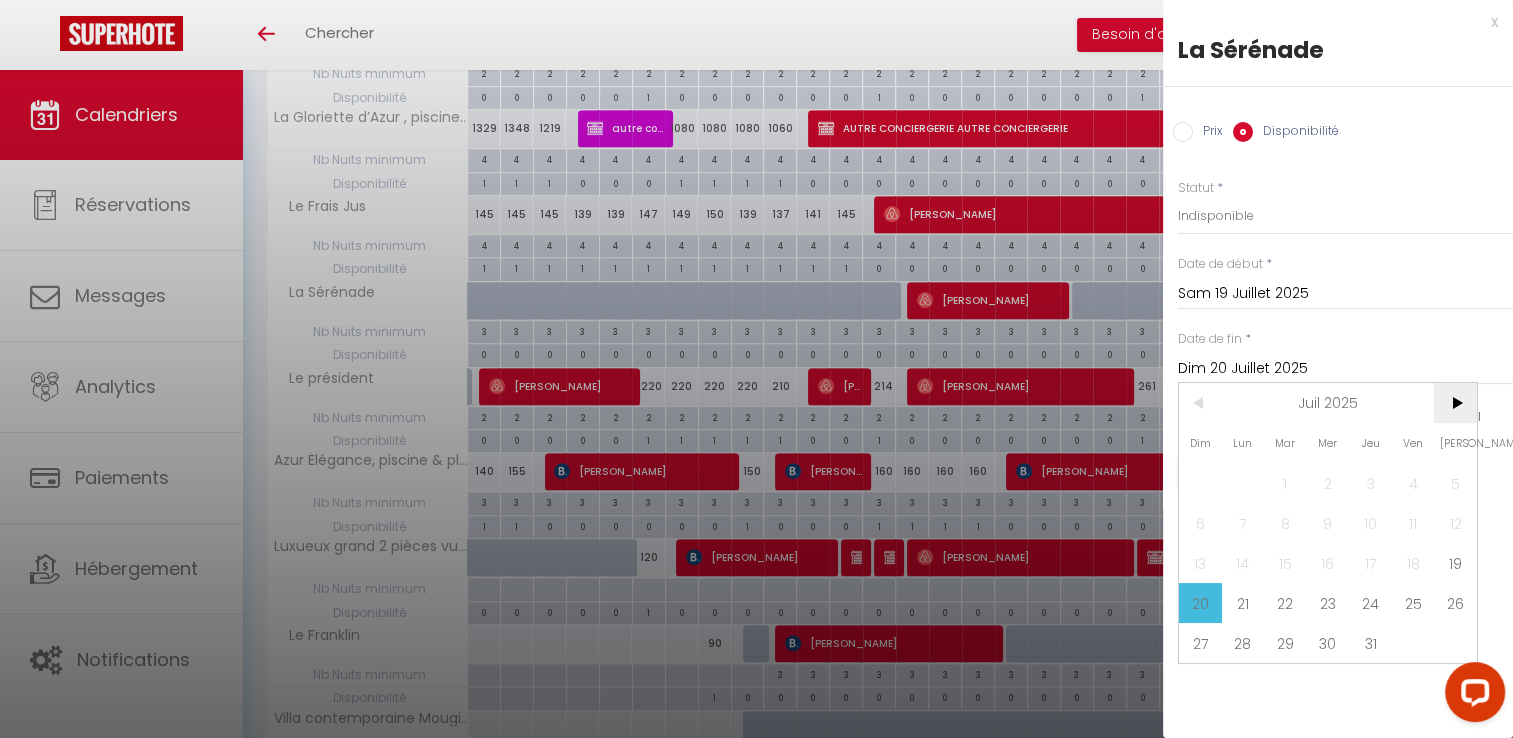 click on ">" at bounding box center [1455, 403] 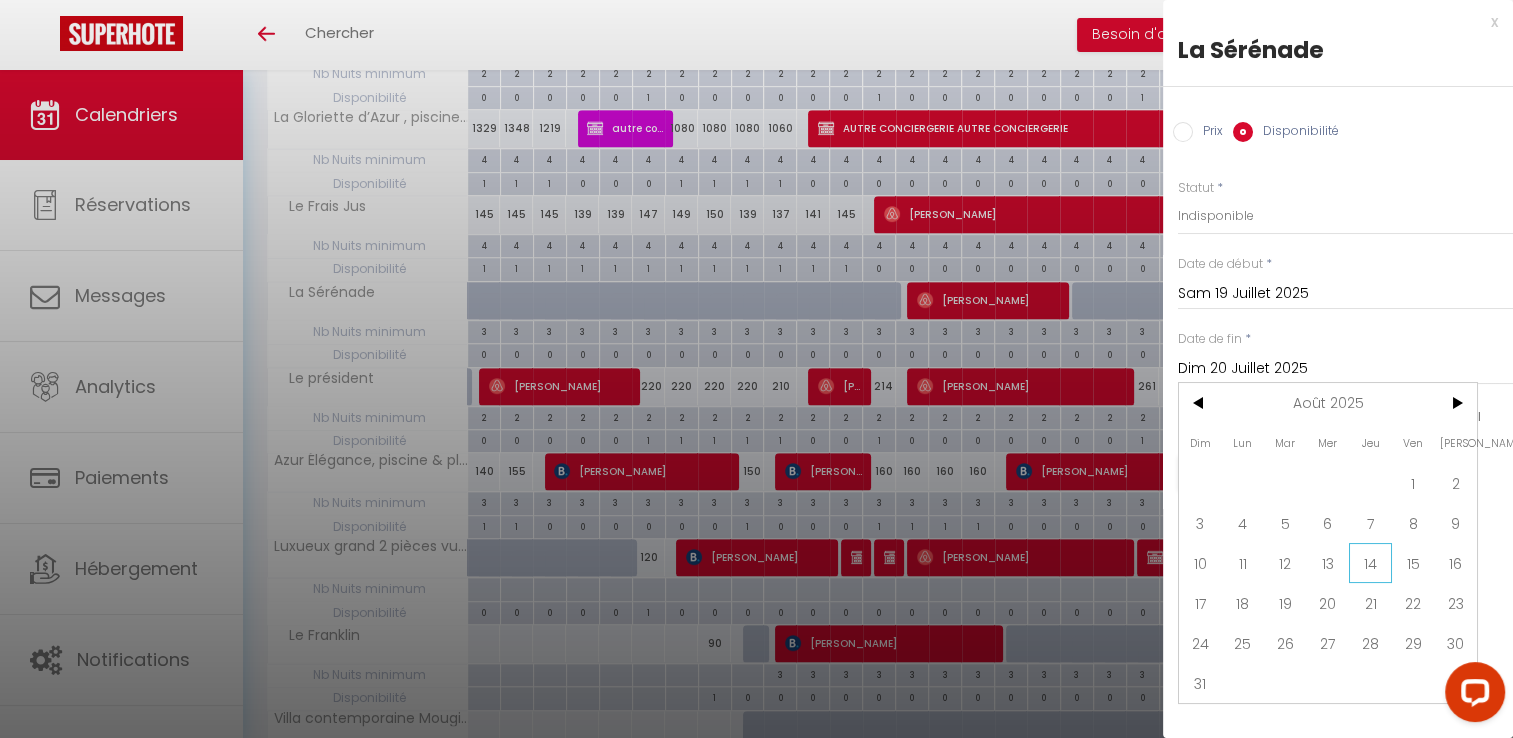 click on "14" at bounding box center (1370, 563) 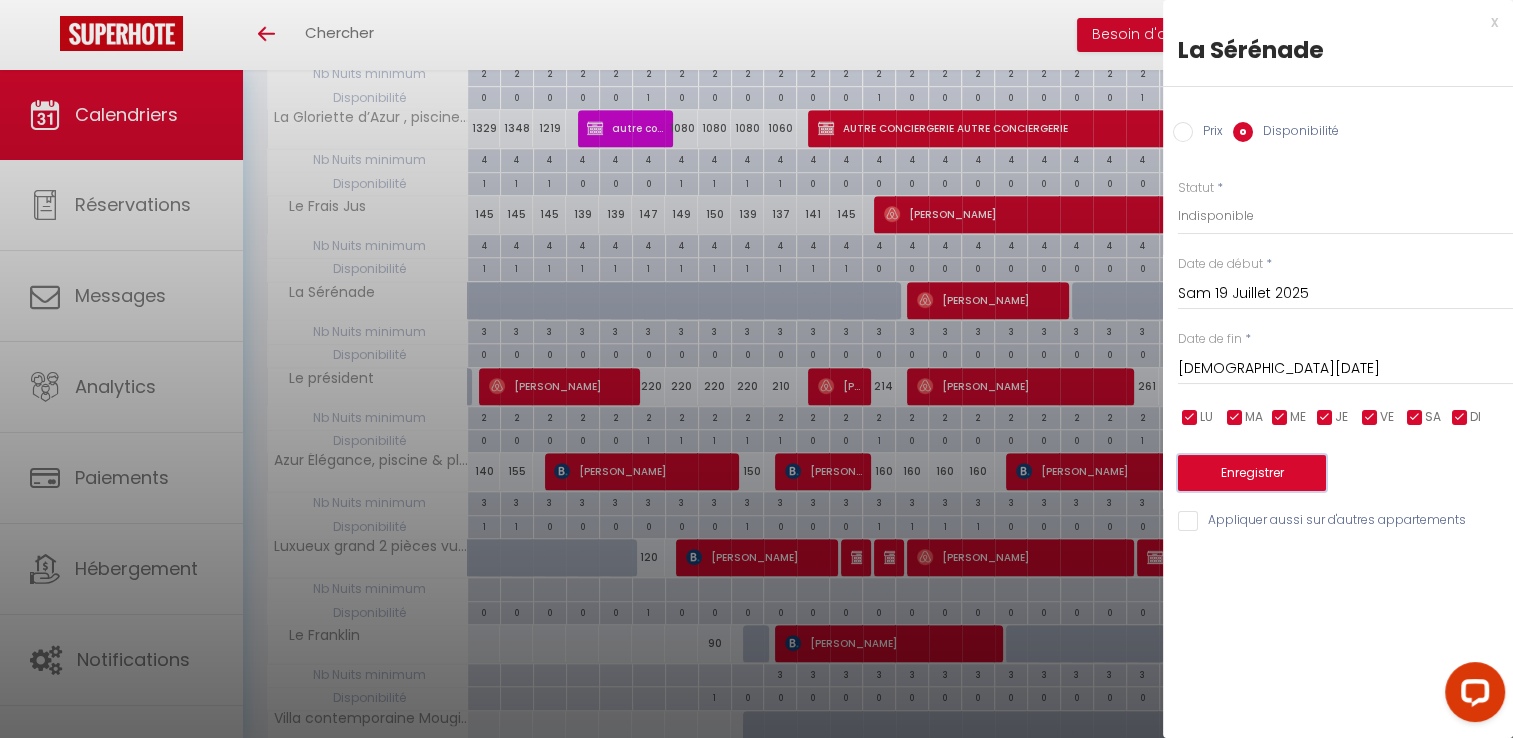 click on "Enregistrer" at bounding box center [1252, 473] 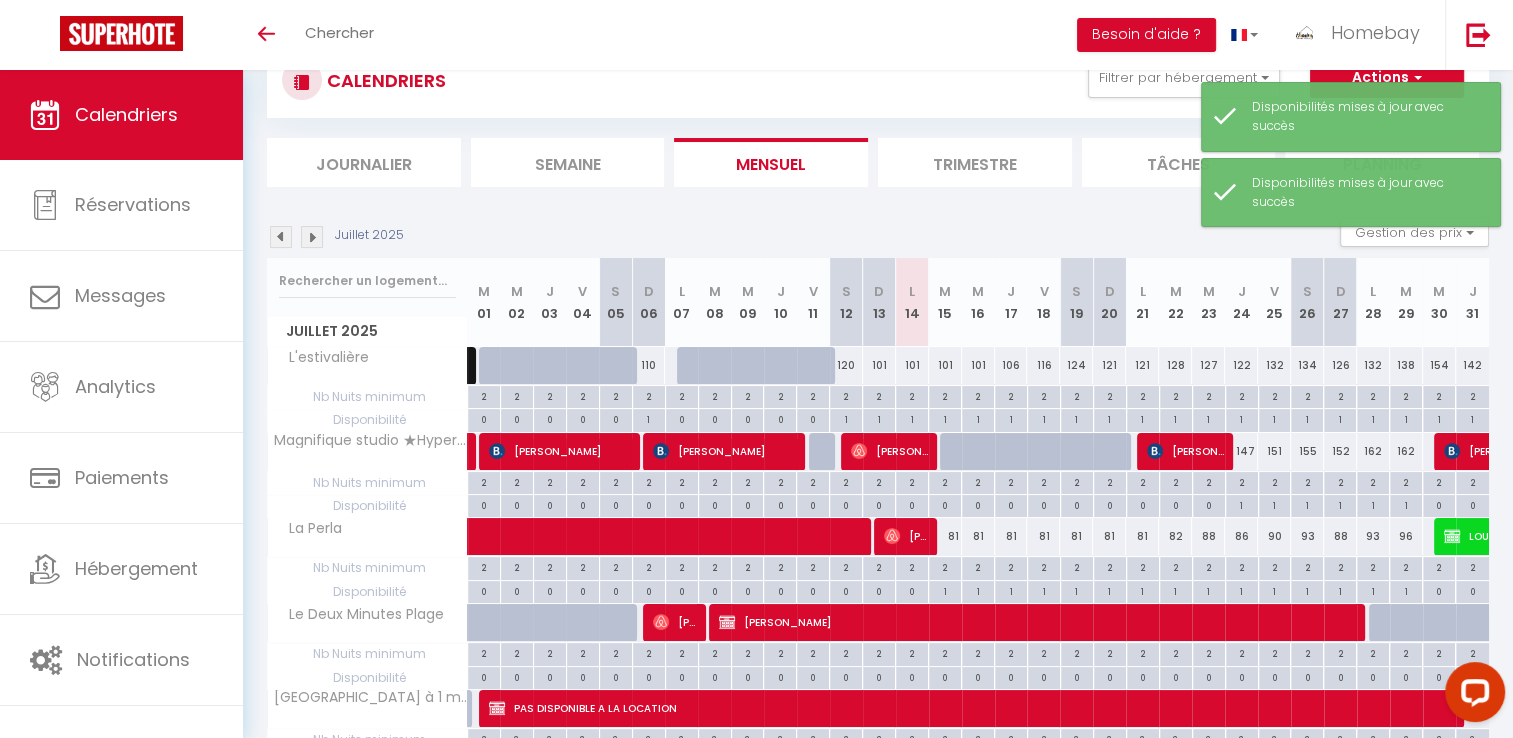 scroll, scrollTop: 660, scrollLeft: 0, axis: vertical 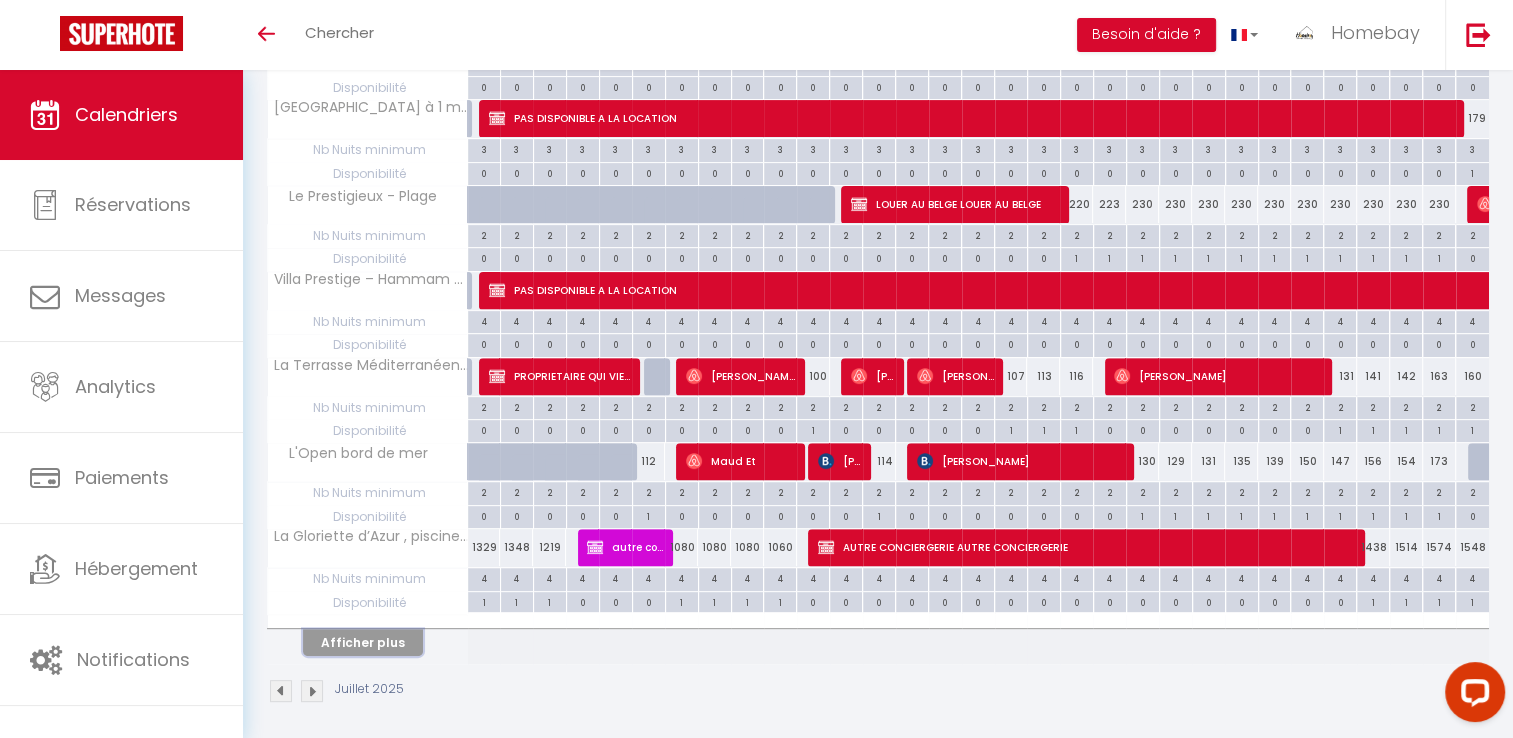 click on "Afficher plus" at bounding box center [363, 642] 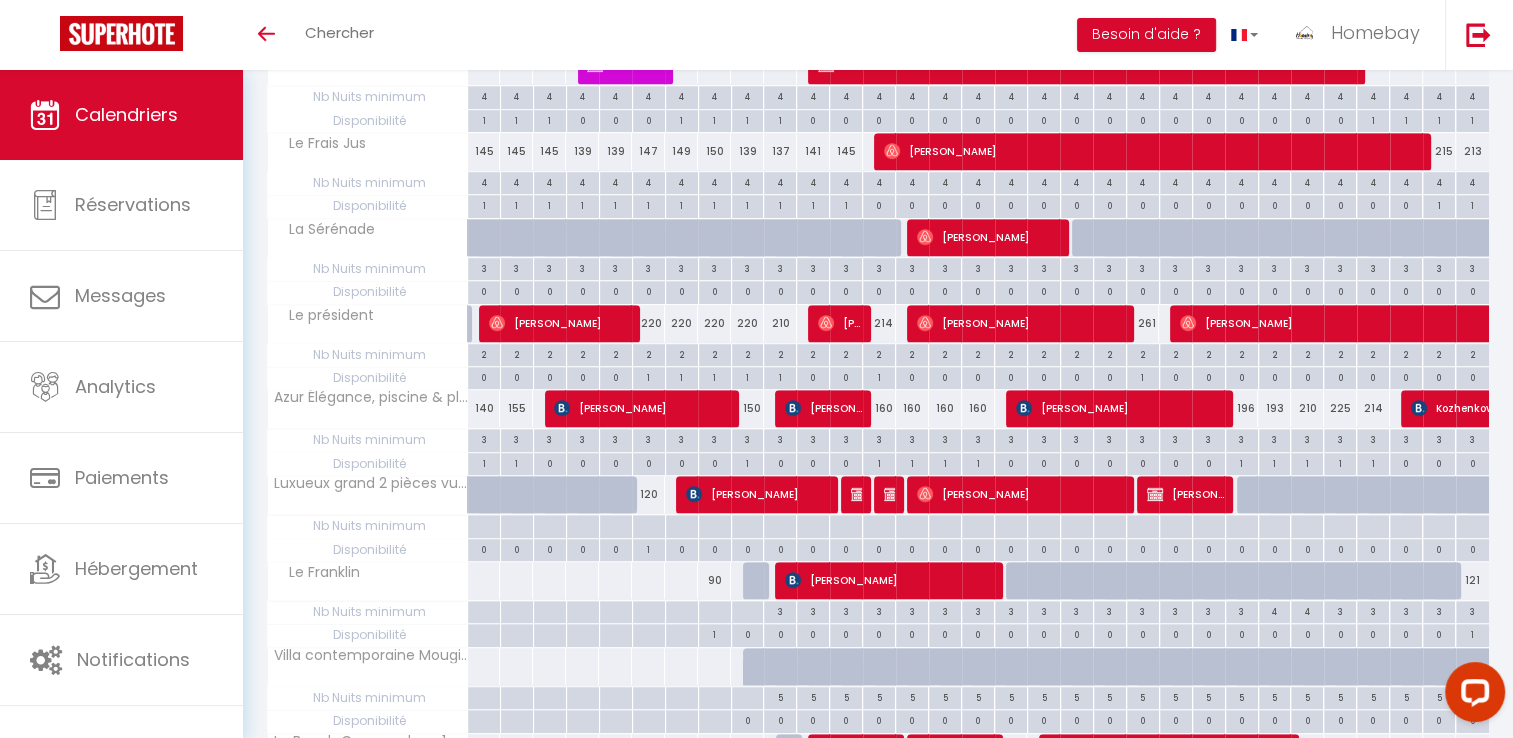 scroll, scrollTop: 1079, scrollLeft: 0, axis: vertical 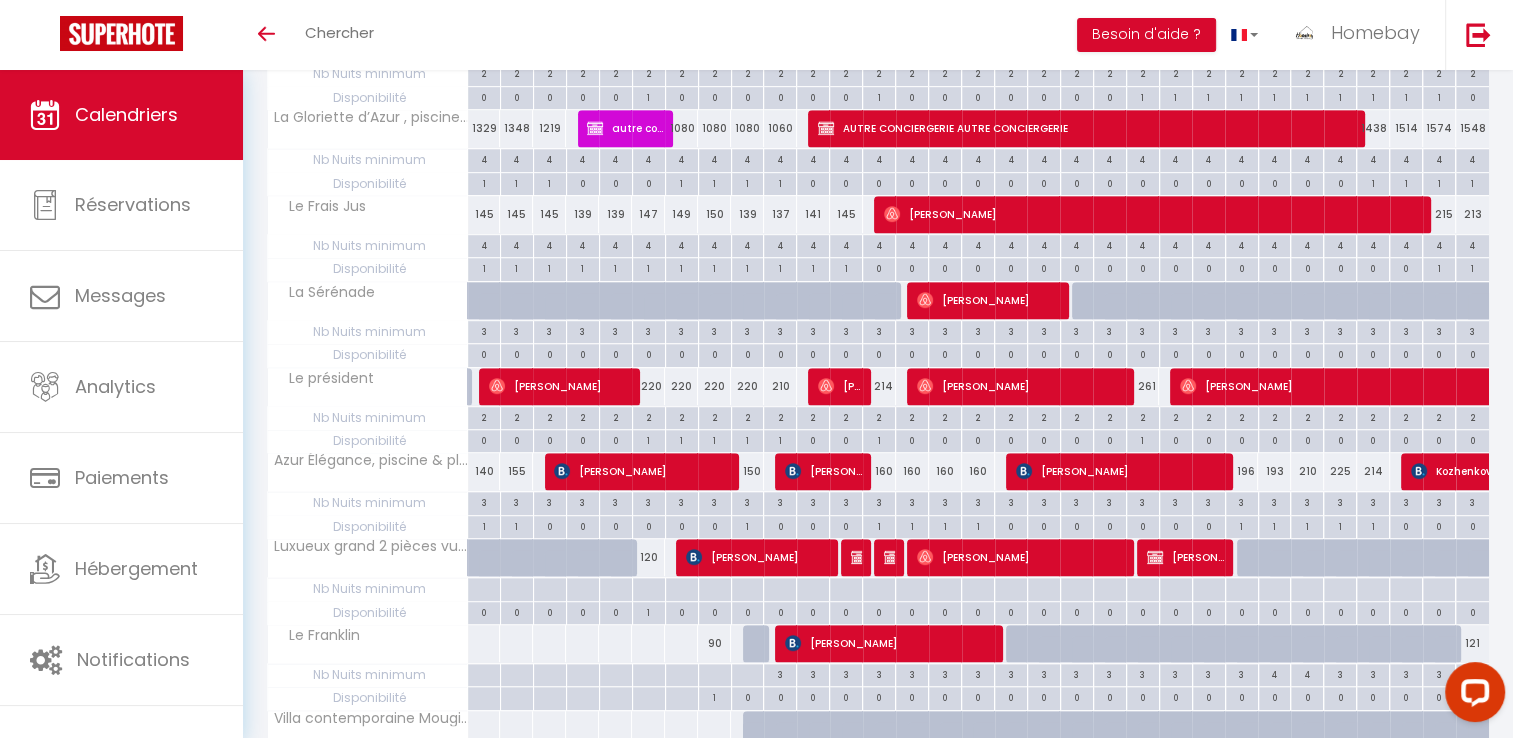 click at bounding box center [1187, 312] 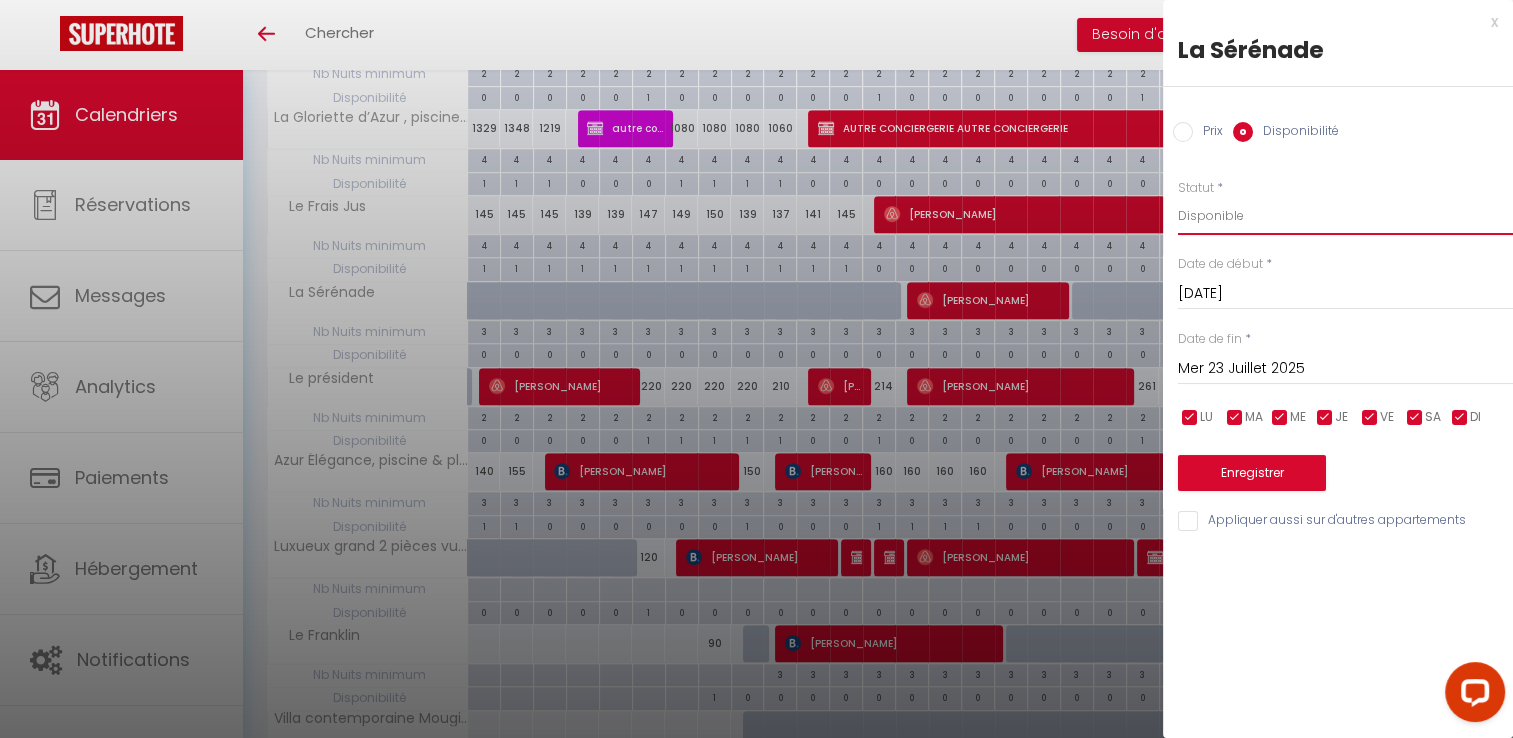 click on "Disponible
Indisponible" at bounding box center [1345, 216] 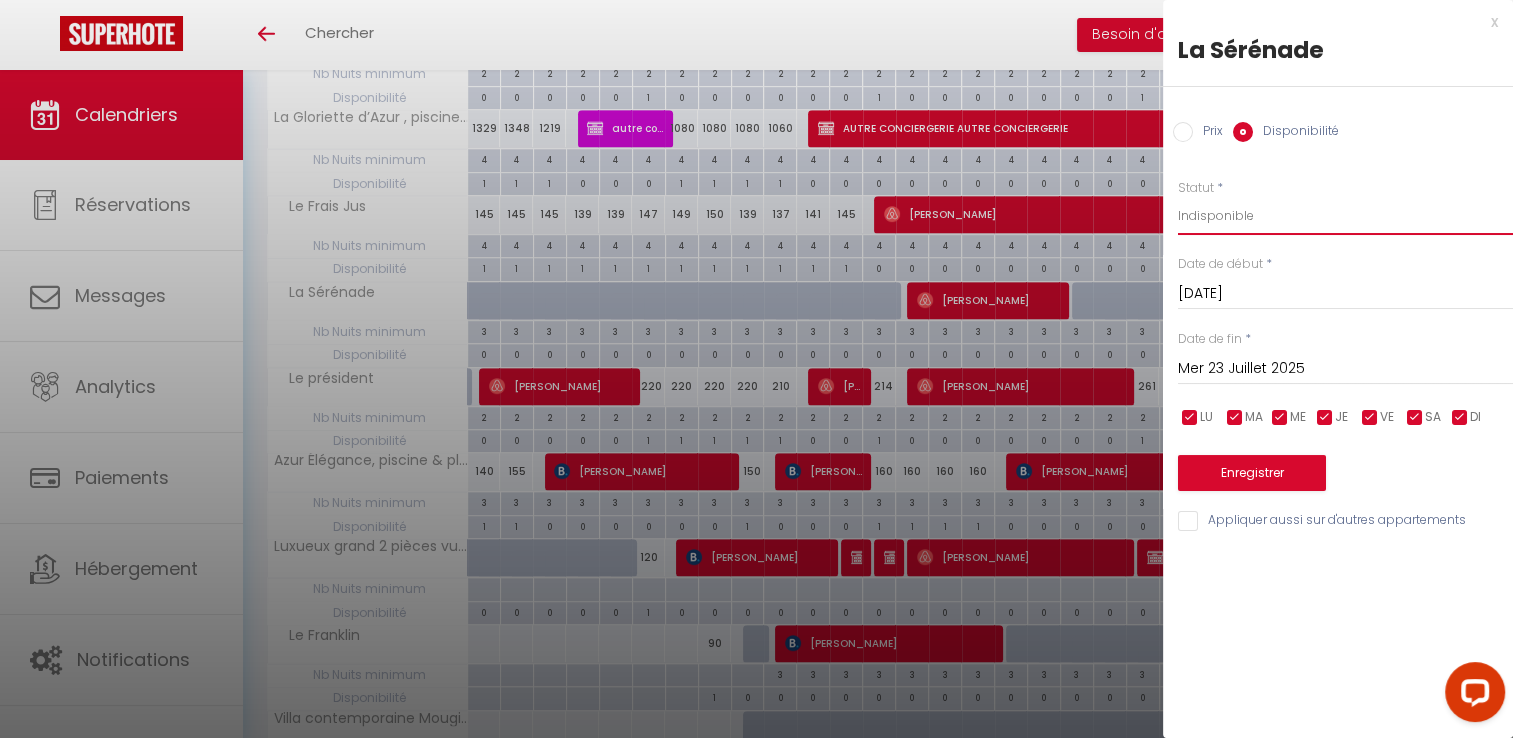 click on "Disponible
Indisponible" at bounding box center (1345, 216) 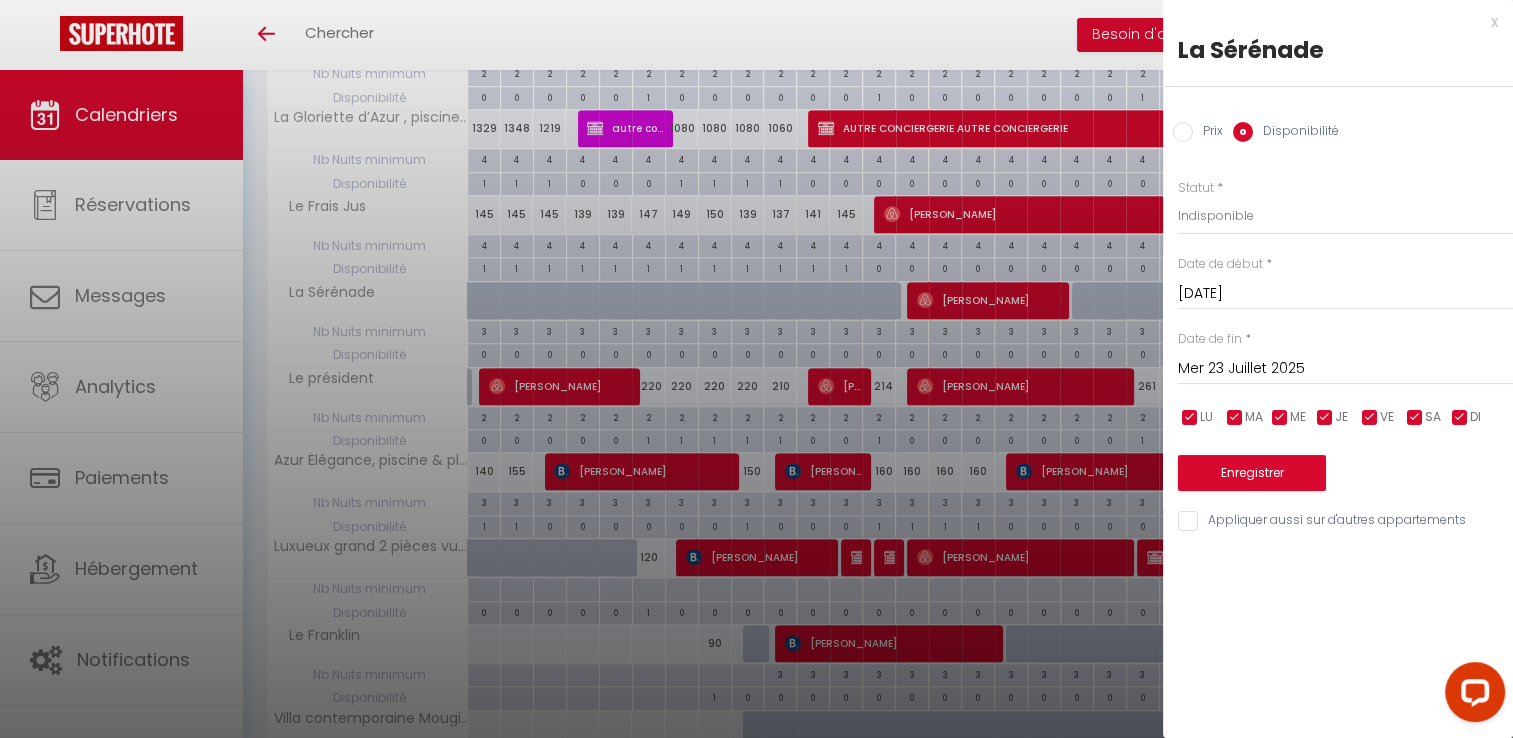 click on "[DATE]" at bounding box center [1345, 294] 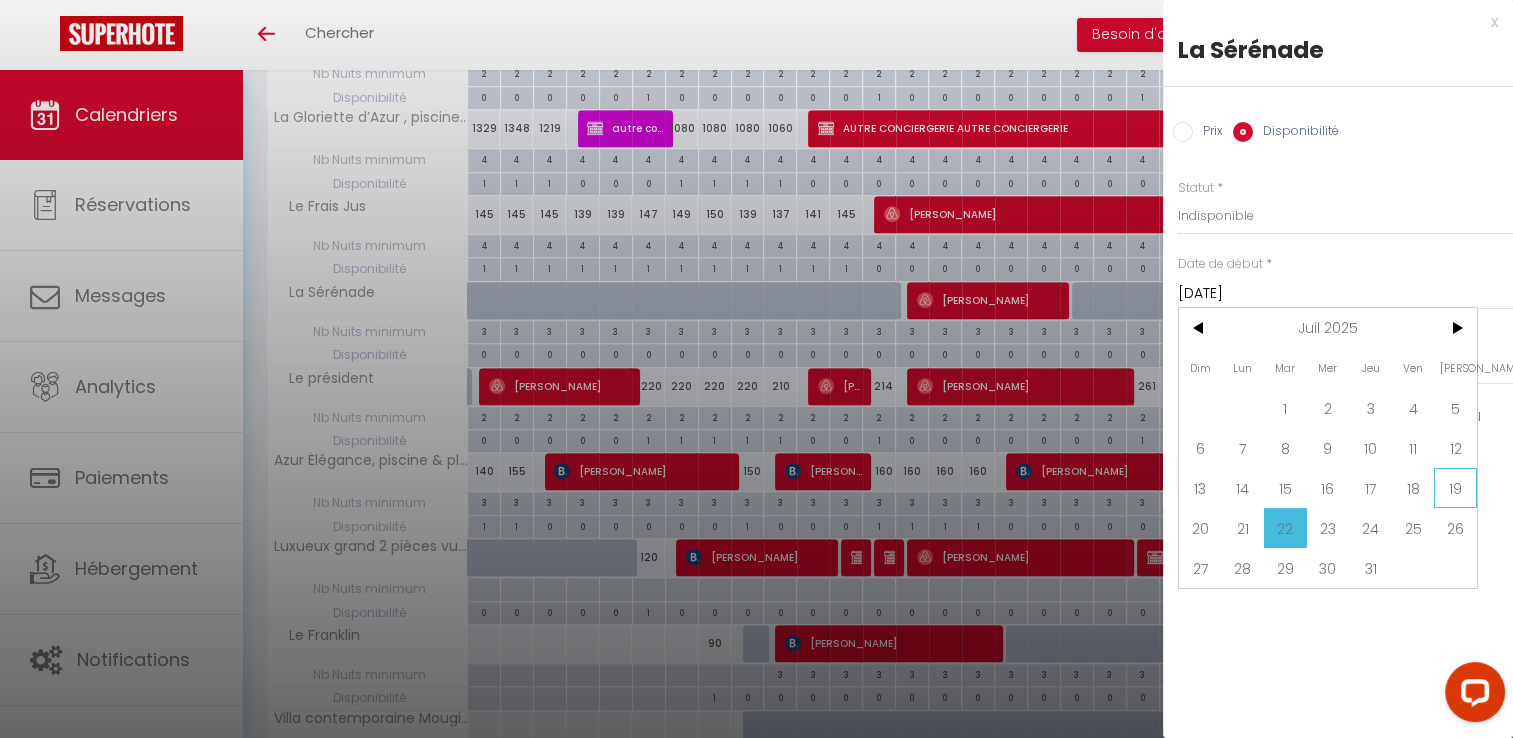 click on "19" at bounding box center (1455, 488) 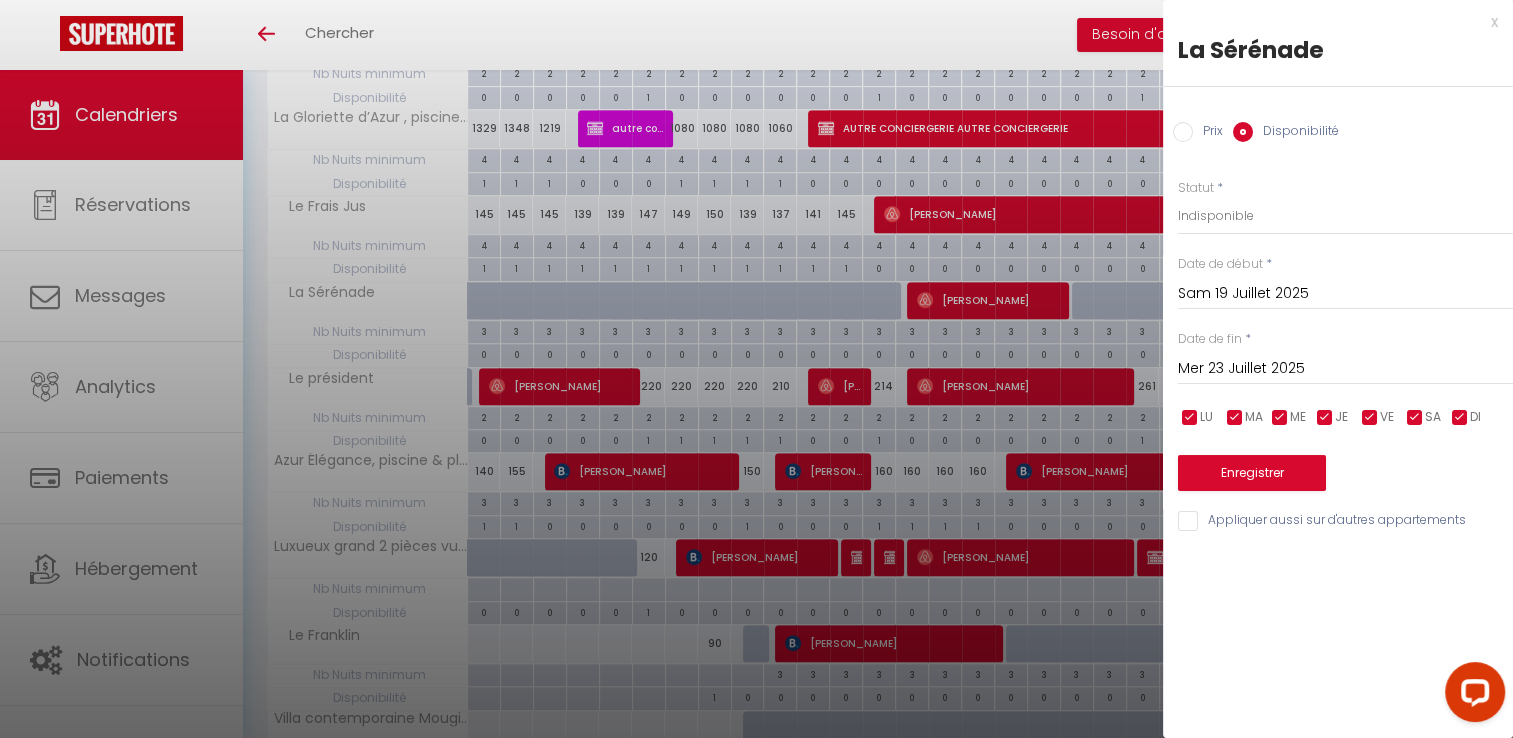 click on "Mer 23 Juillet 2025" at bounding box center [1345, 369] 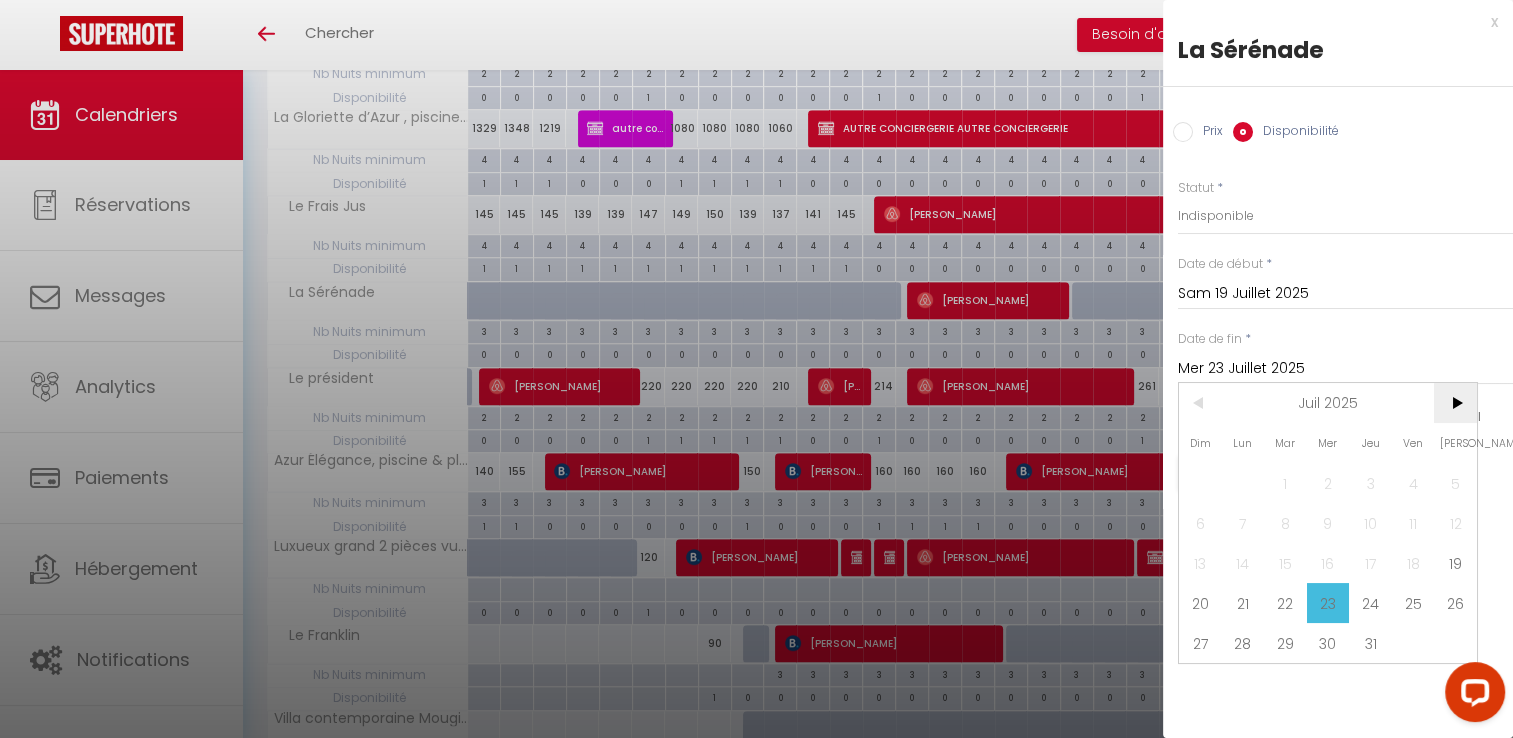 click on ">" at bounding box center (1455, 403) 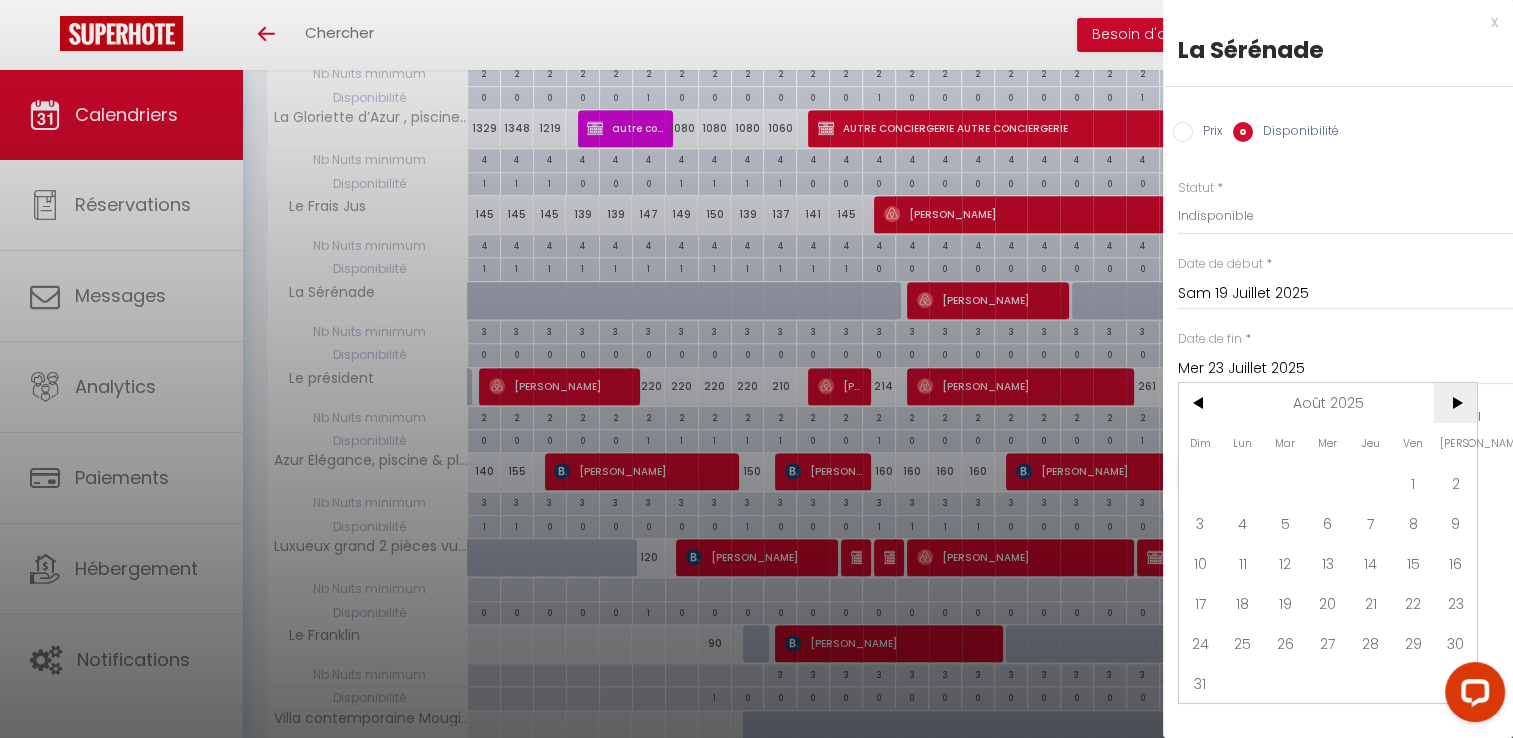 click on ">" at bounding box center (1455, 403) 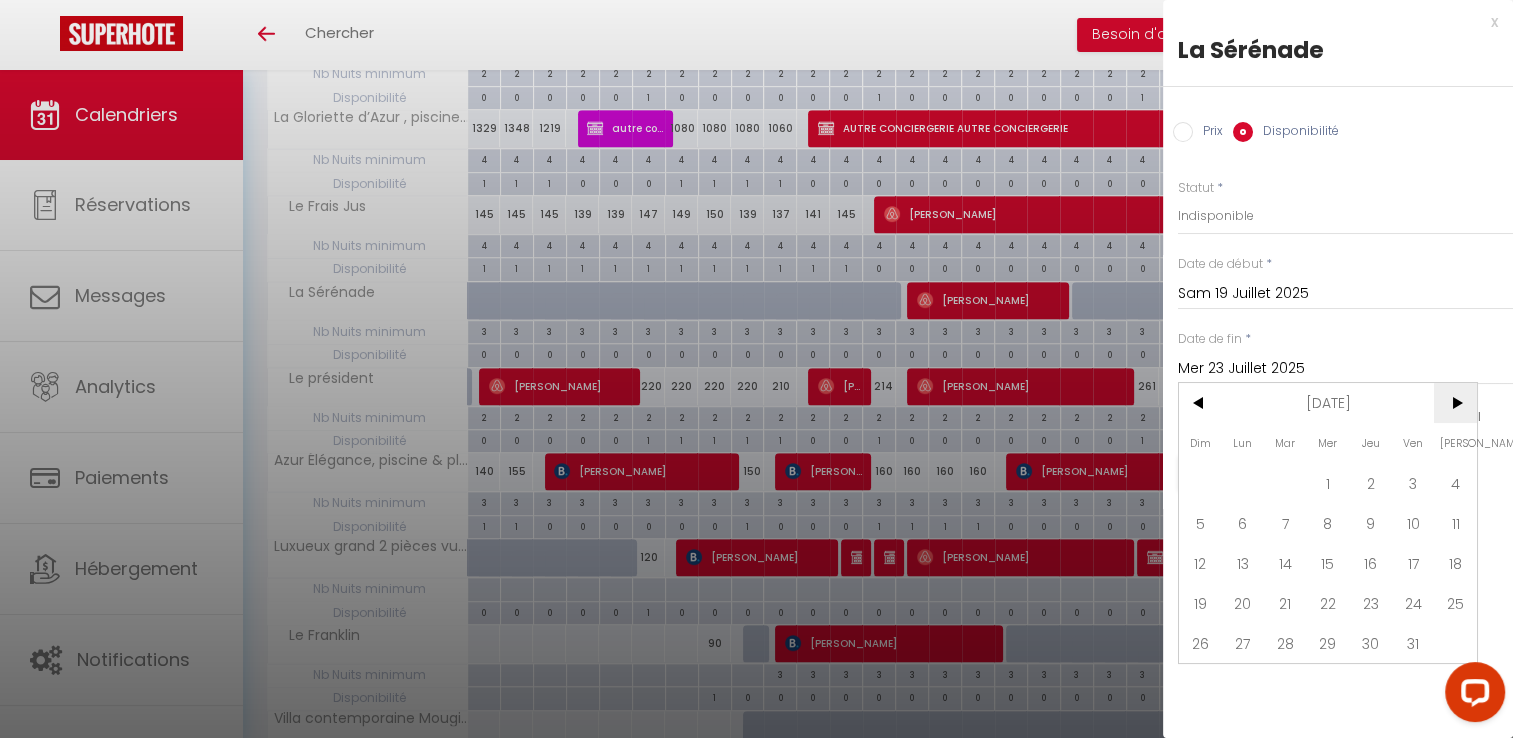 click on ">" at bounding box center (1455, 403) 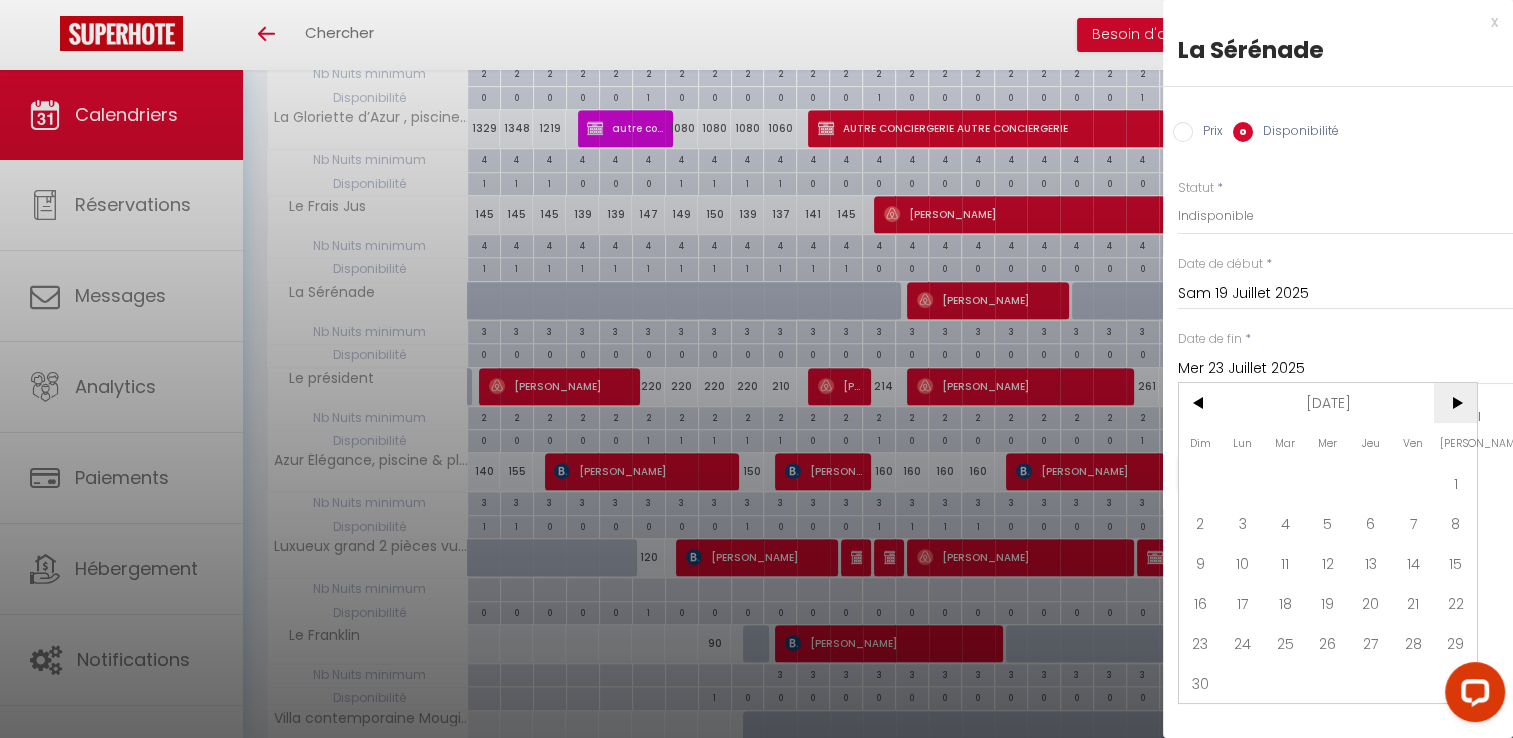 click on ">" at bounding box center (1455, 403) 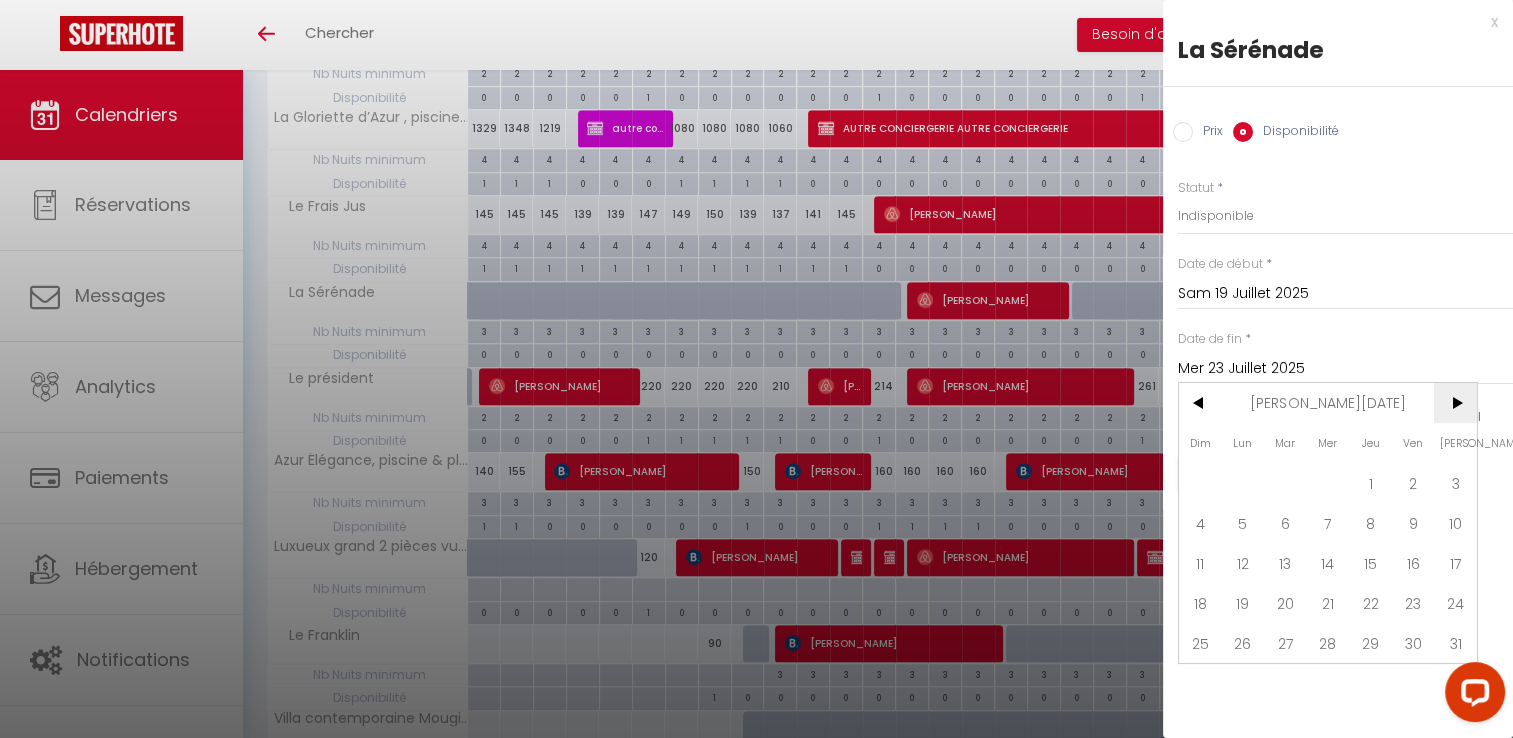 click on ">" at bounding box center [1455, 403] 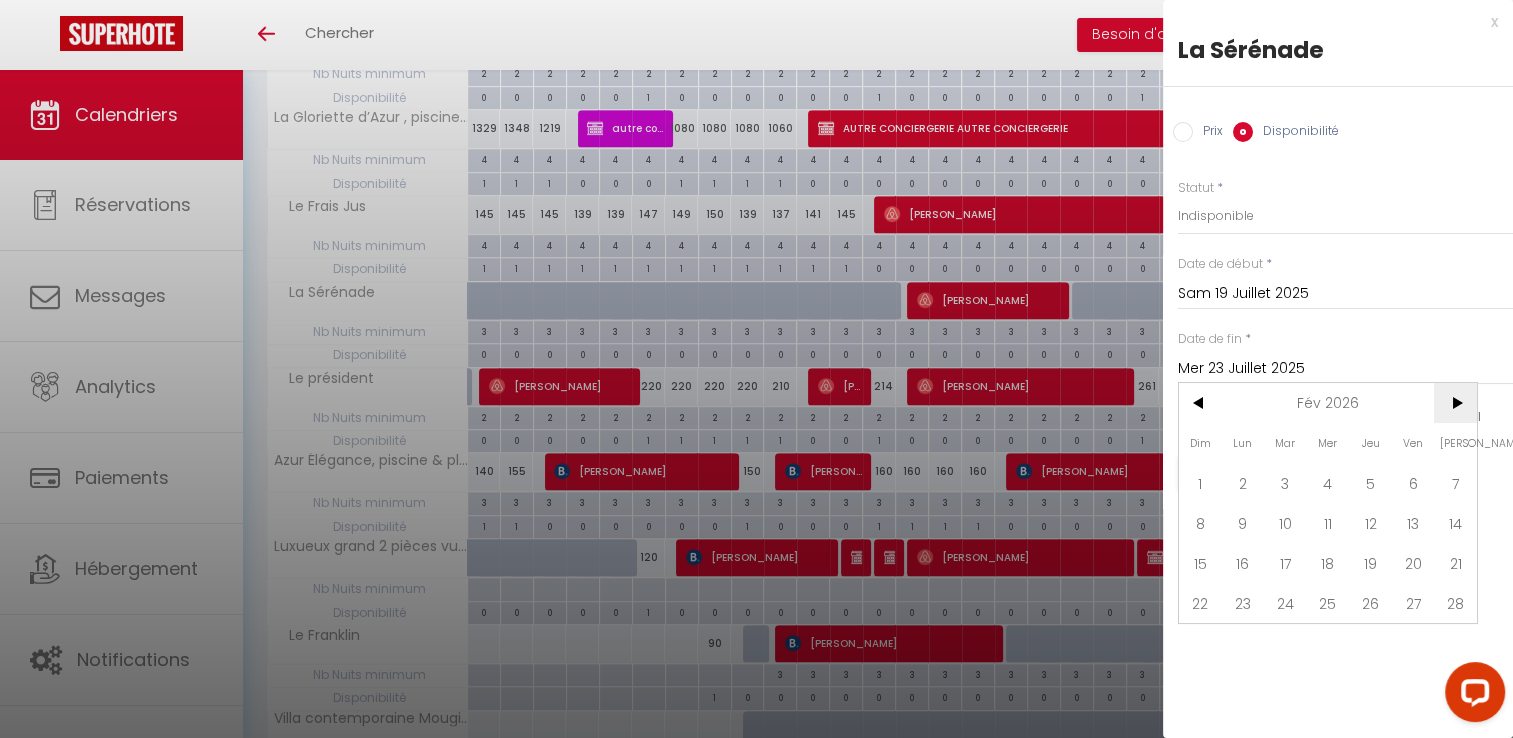 click on ">" at bounding box center [1455, 403] 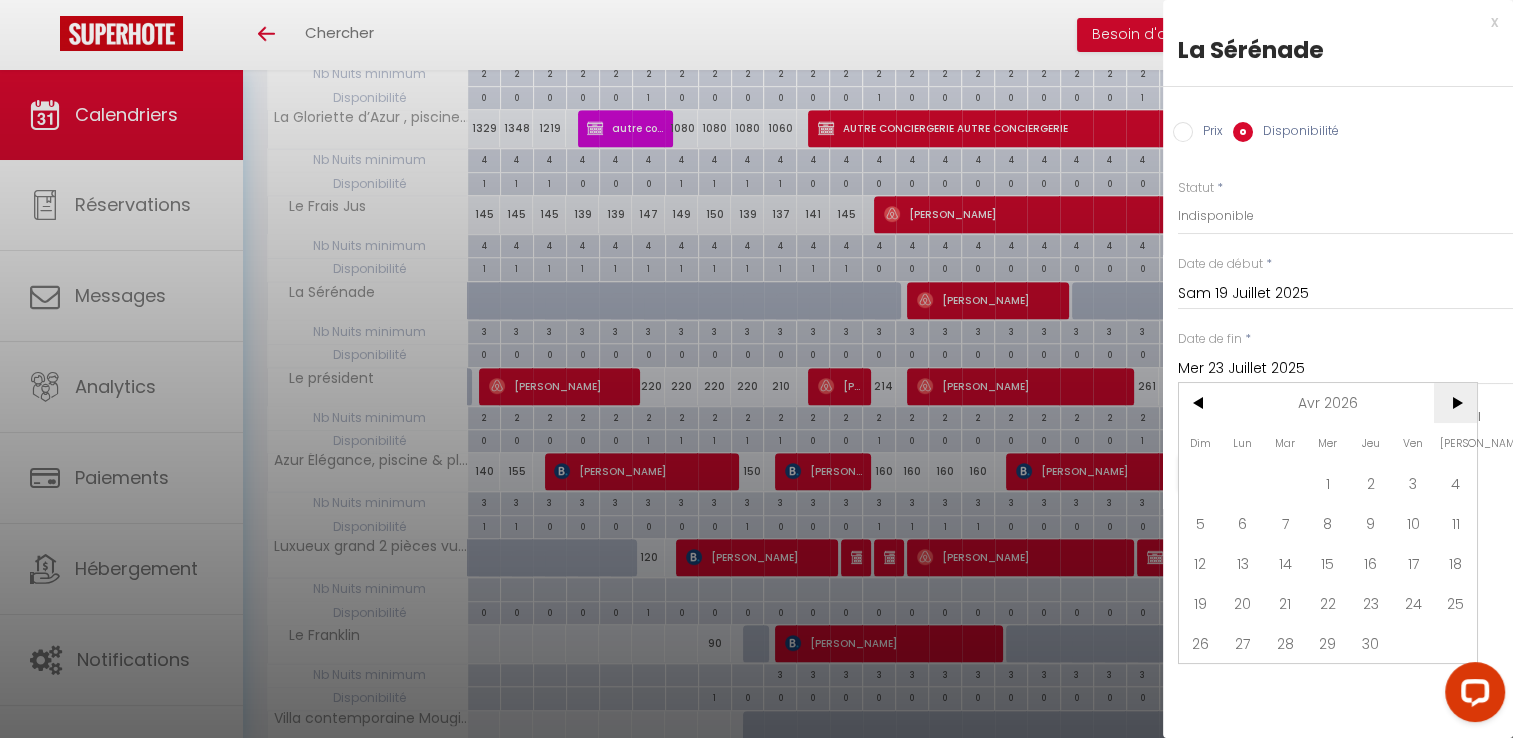 click on ">" at bounding box center [1455, 403] 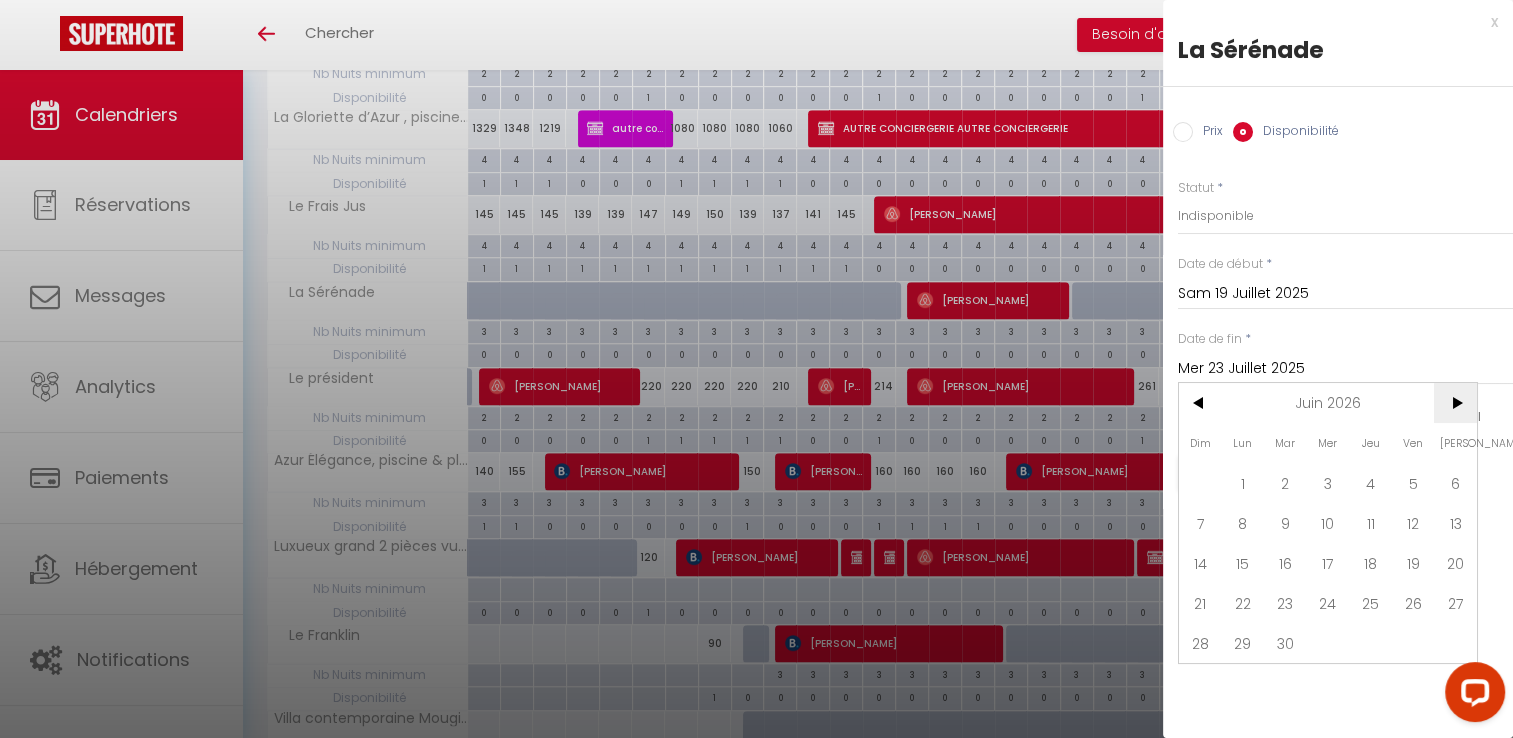 click on ">" at bounding box center (1455, 403) 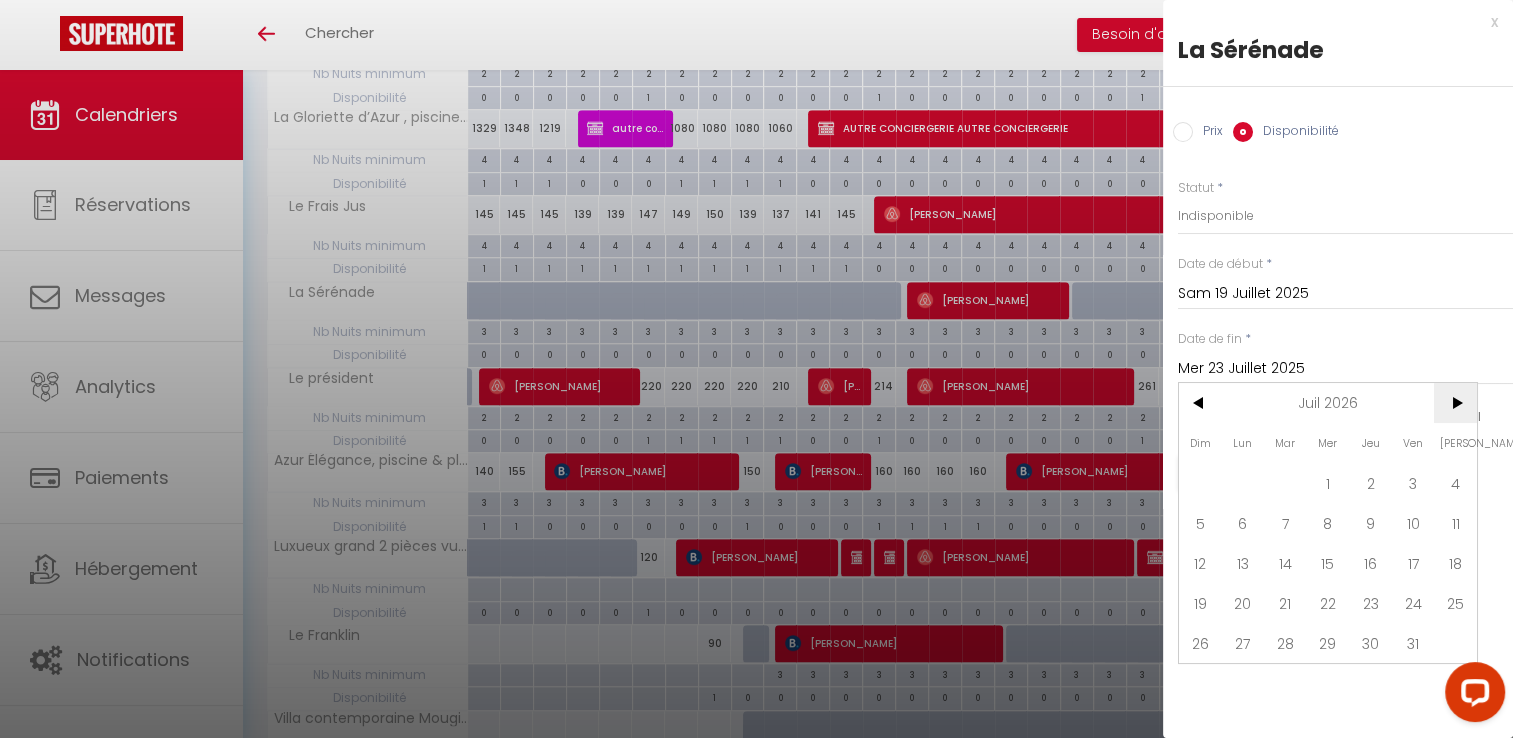click on ">" at bounding box center [1455, 403] 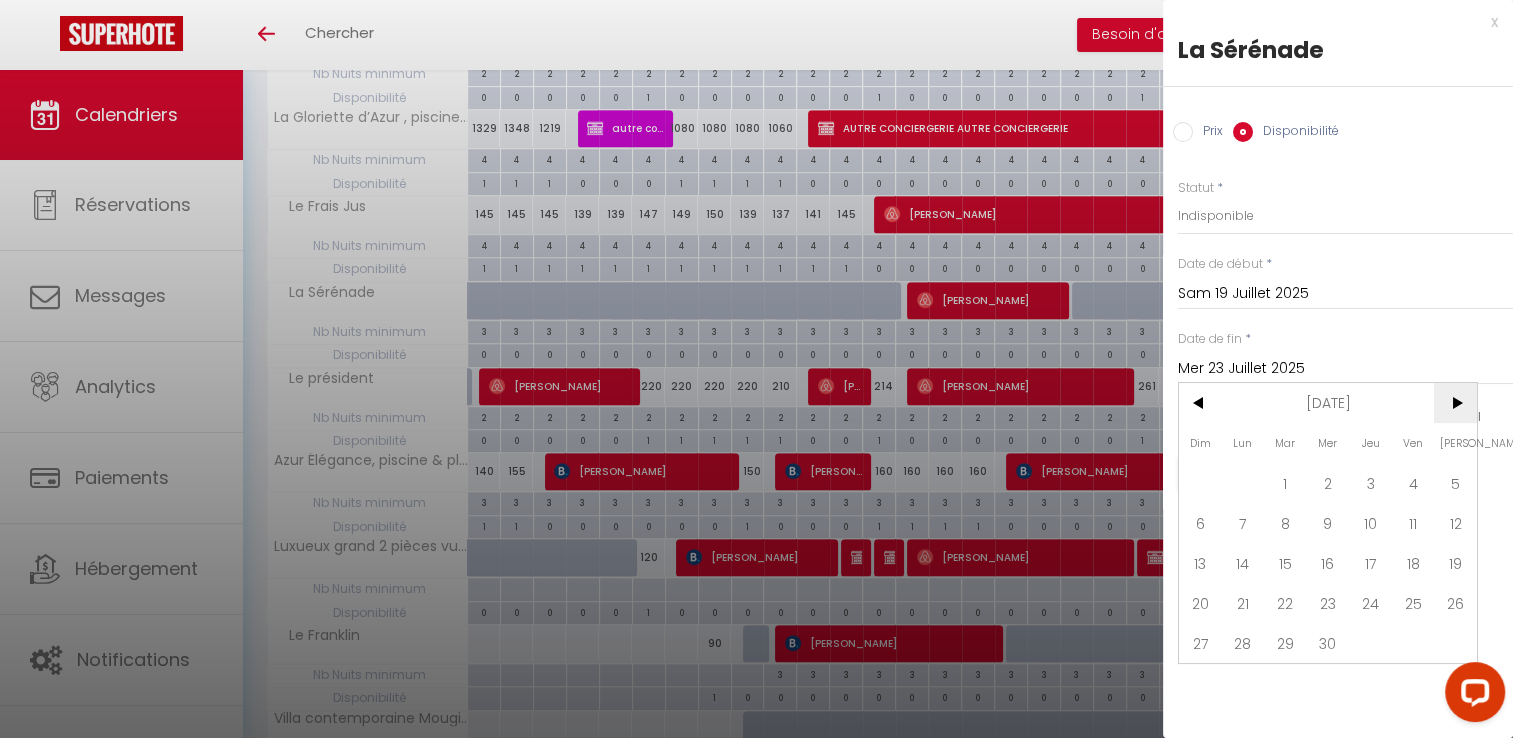 click on ">" at bounding box center (1455, 403) 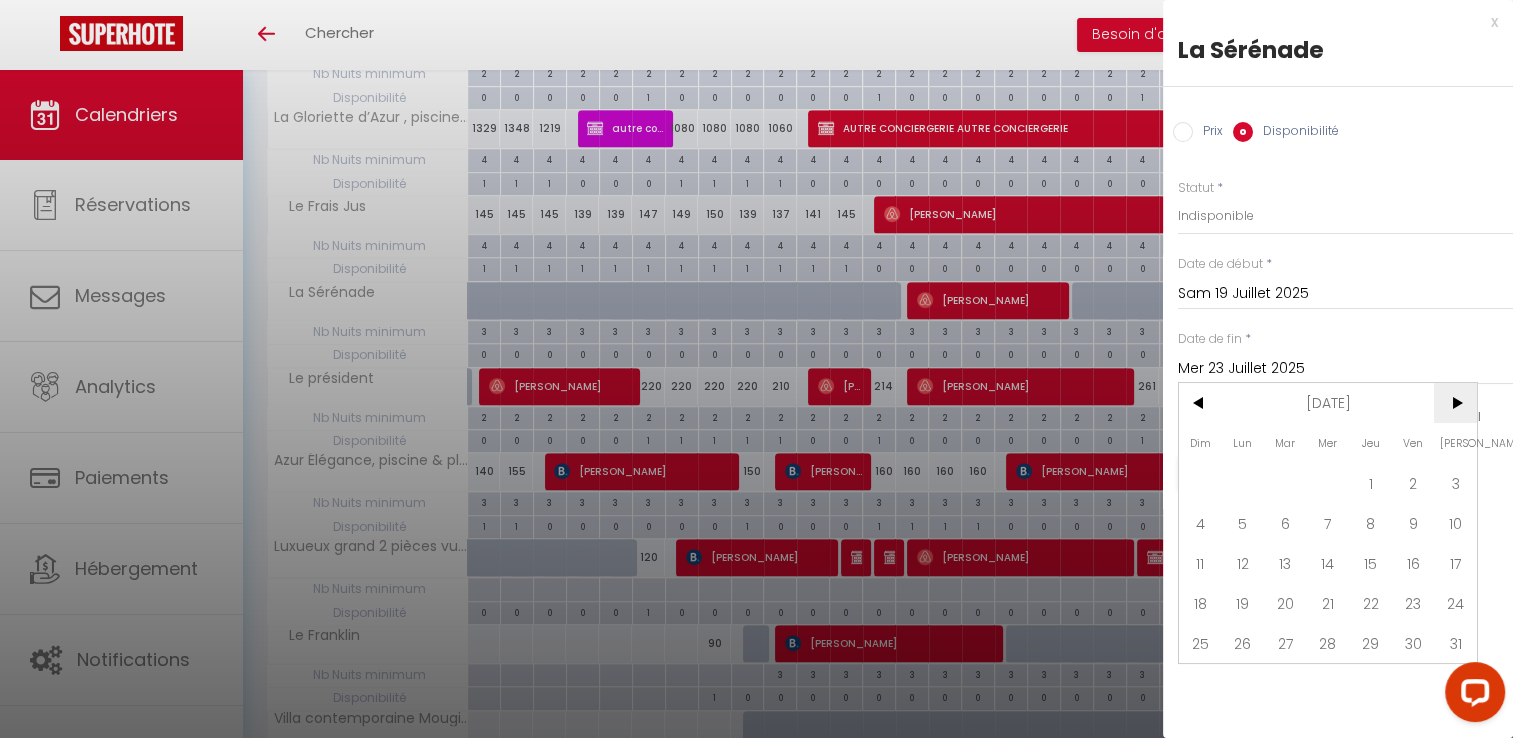 click on ">" at bounding box center [1455, 403] 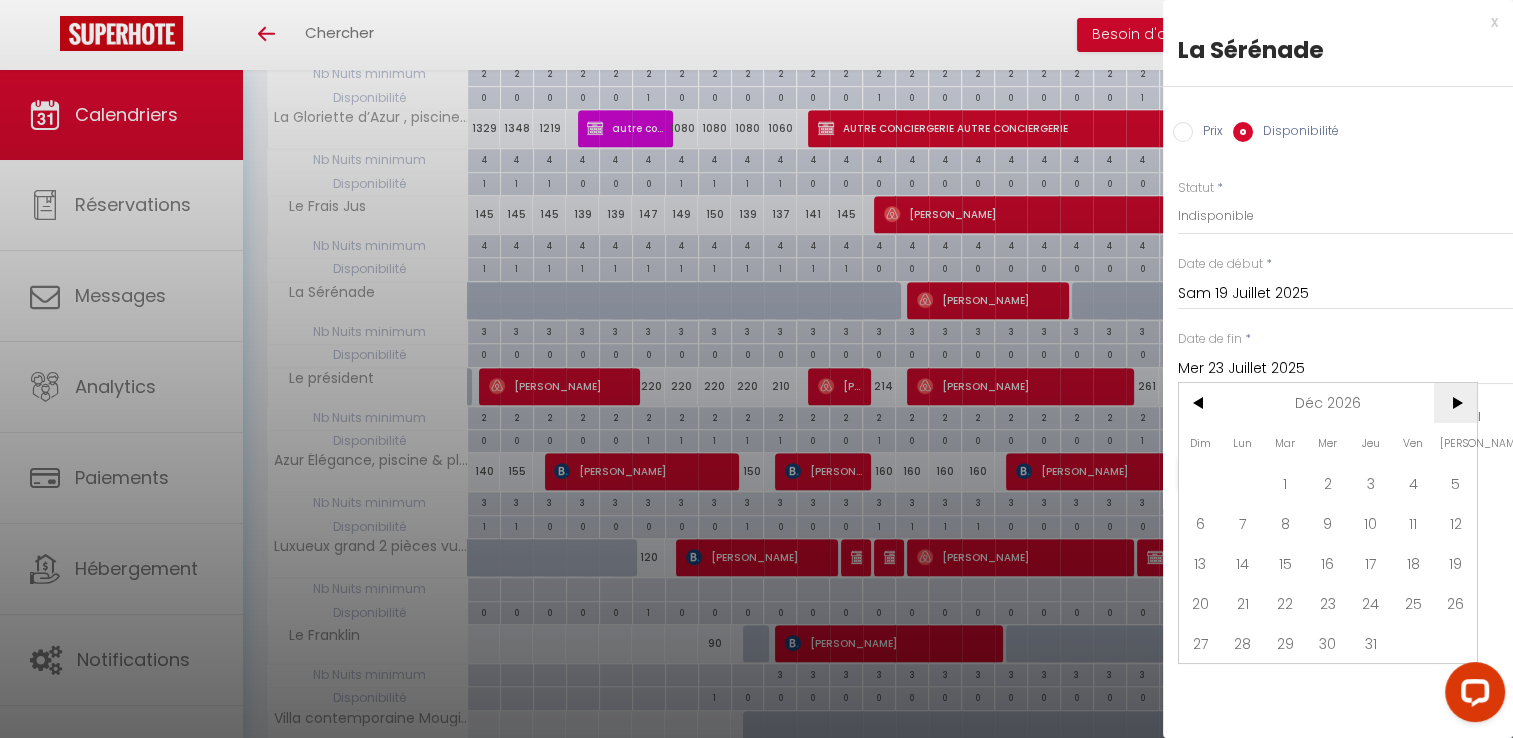 click on ">" at bounding box center [1455, 403] 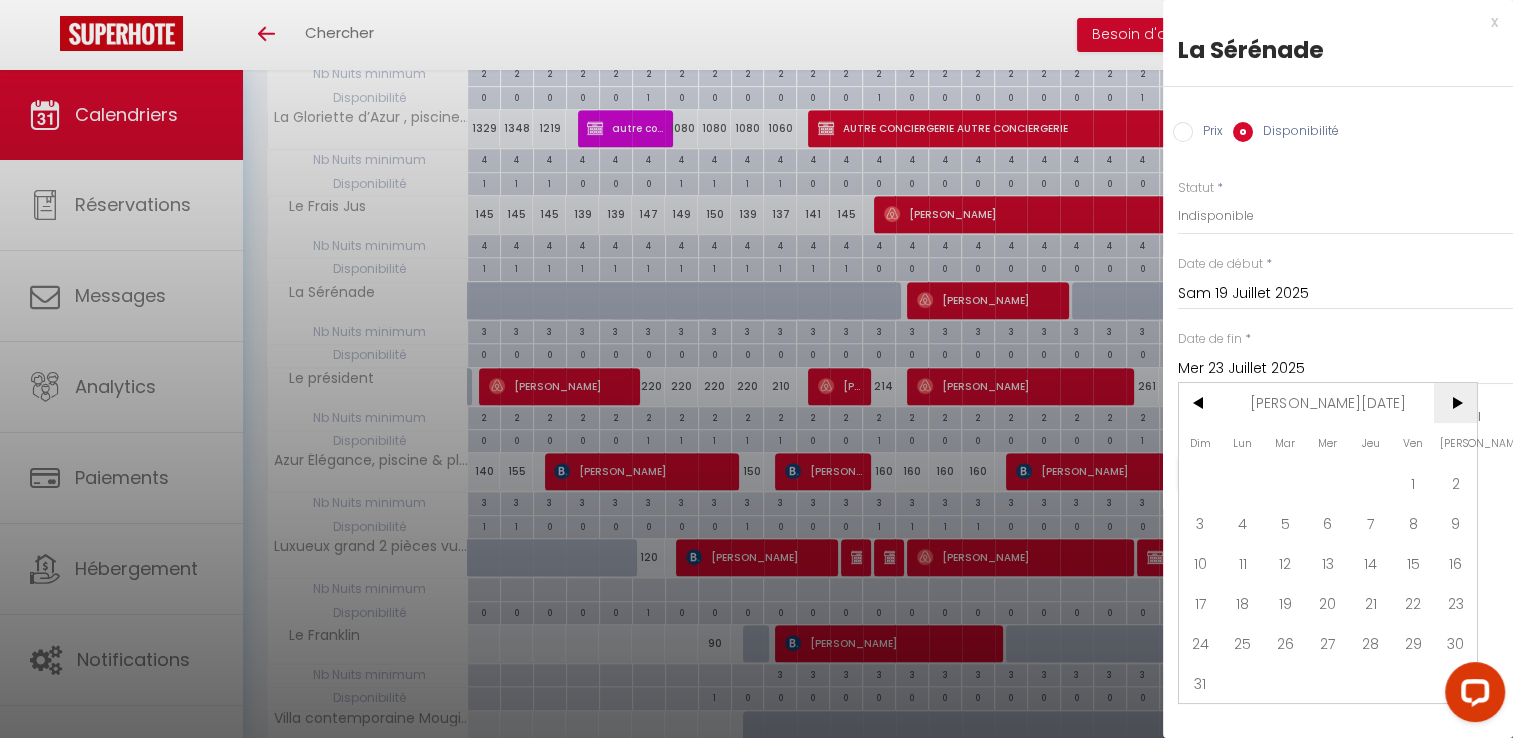 click on ">" at bounding box center [1455, 403] 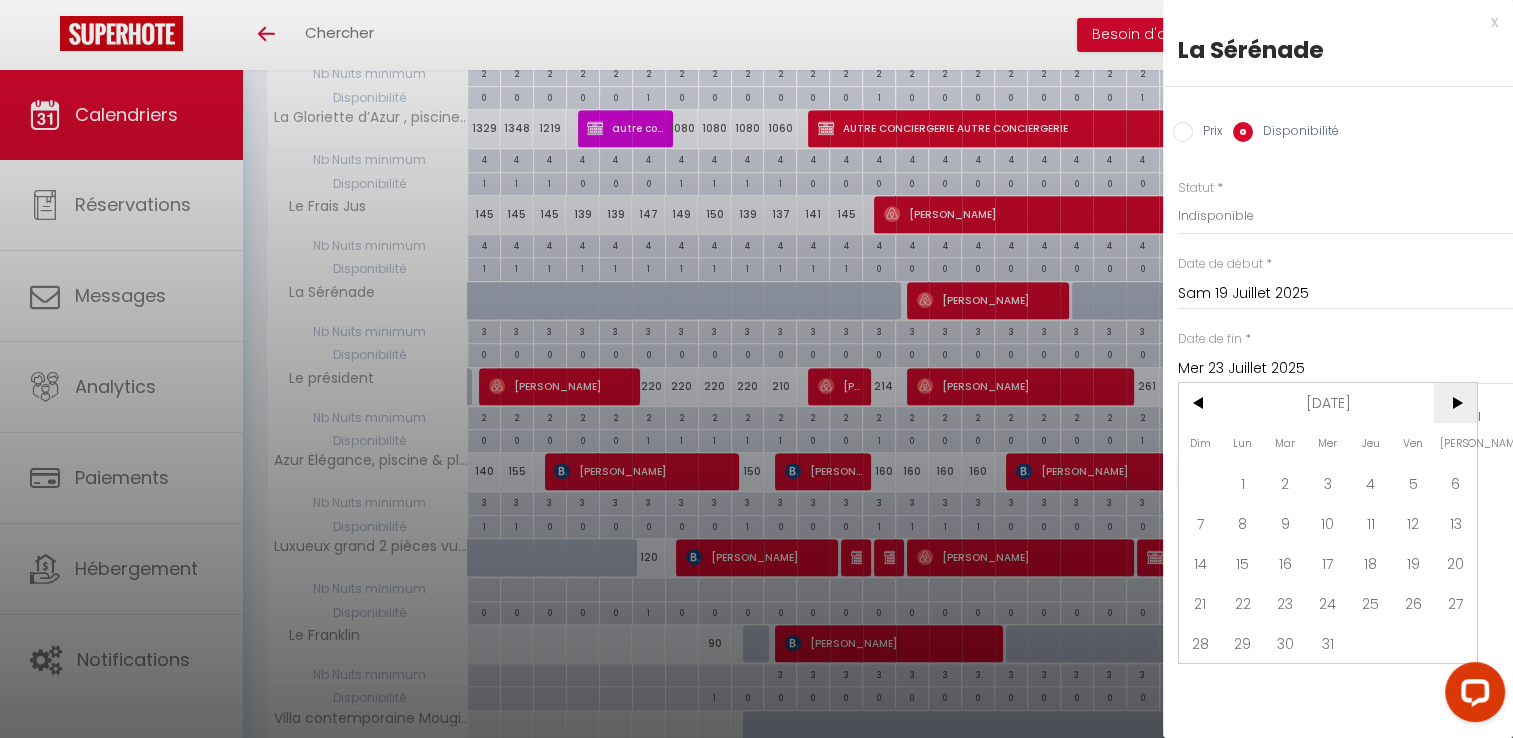 click on ">" at bounding box center [1455, 403] 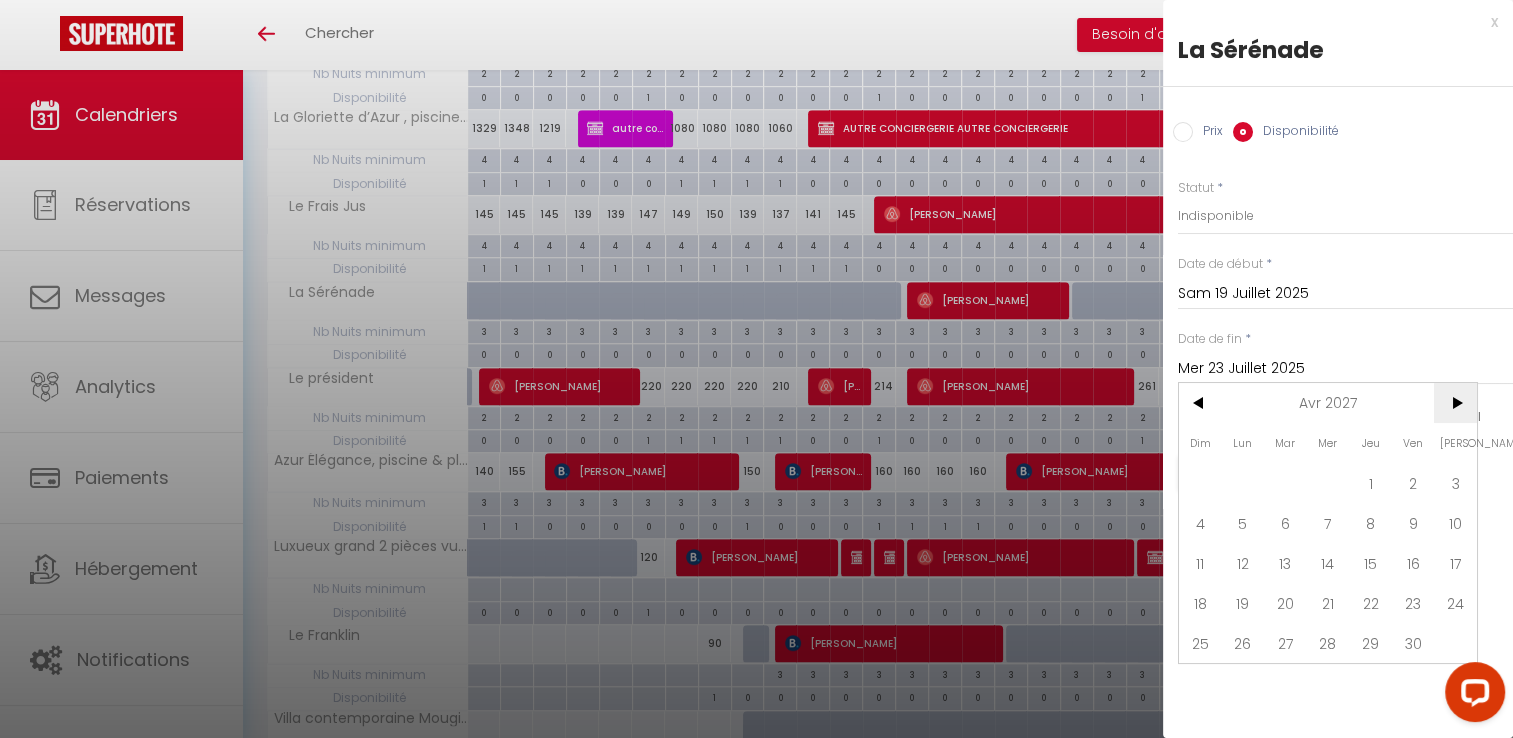click on ">" at bounding box center (1455, 403) 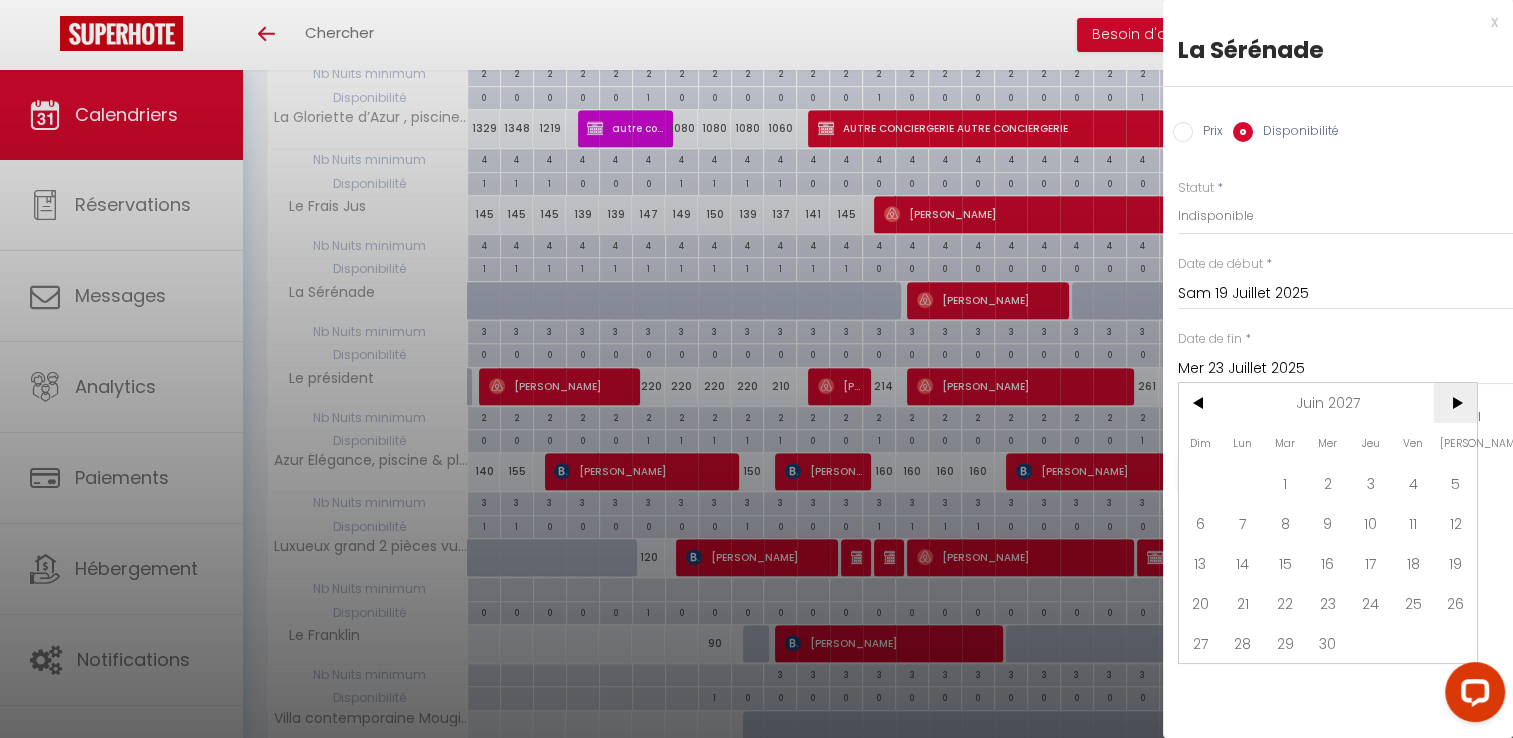 click on ">" at bounding box center [1455, 403] 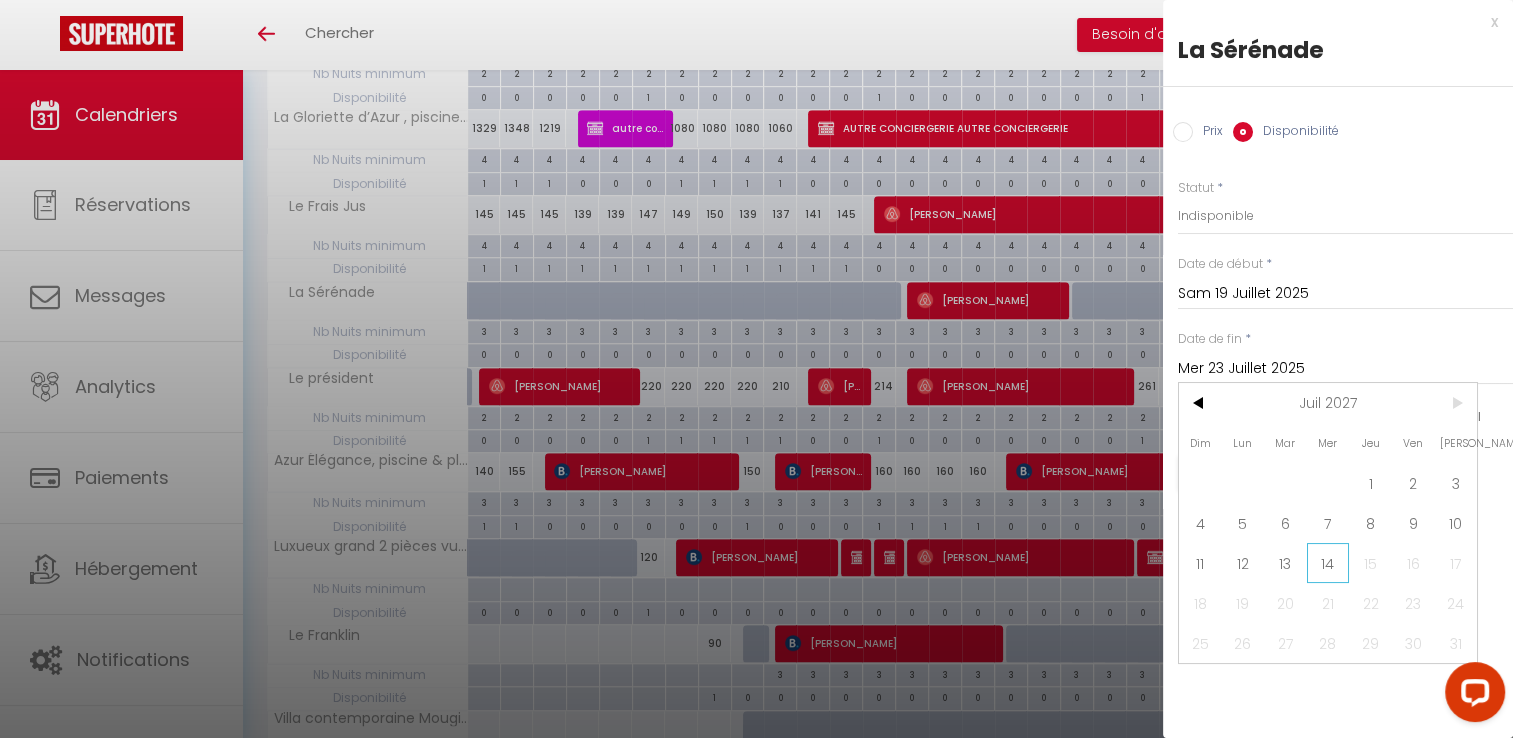 click on "14" at bounding box center [1328, 563] 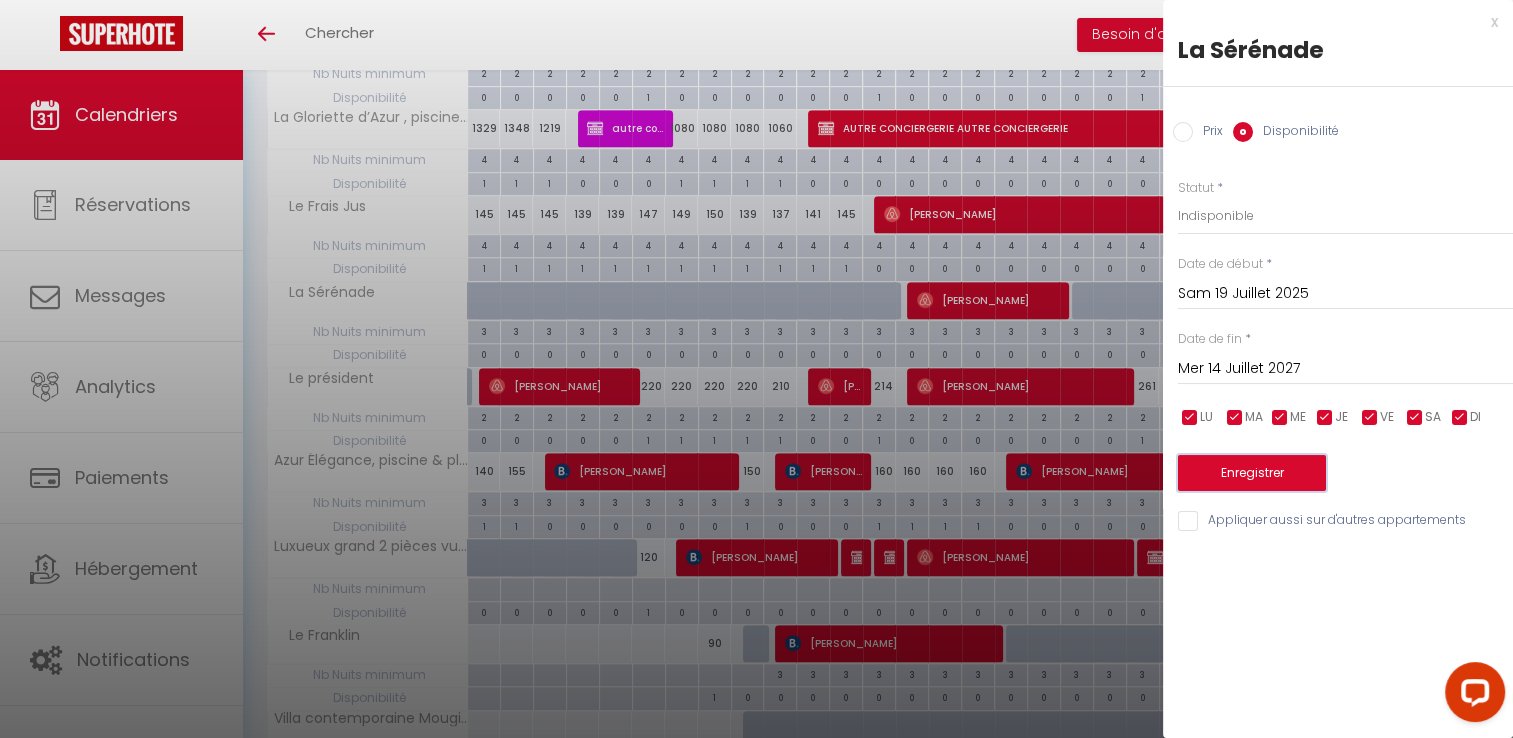 click on "Enregistrer" at bounding box center (1252, 473) 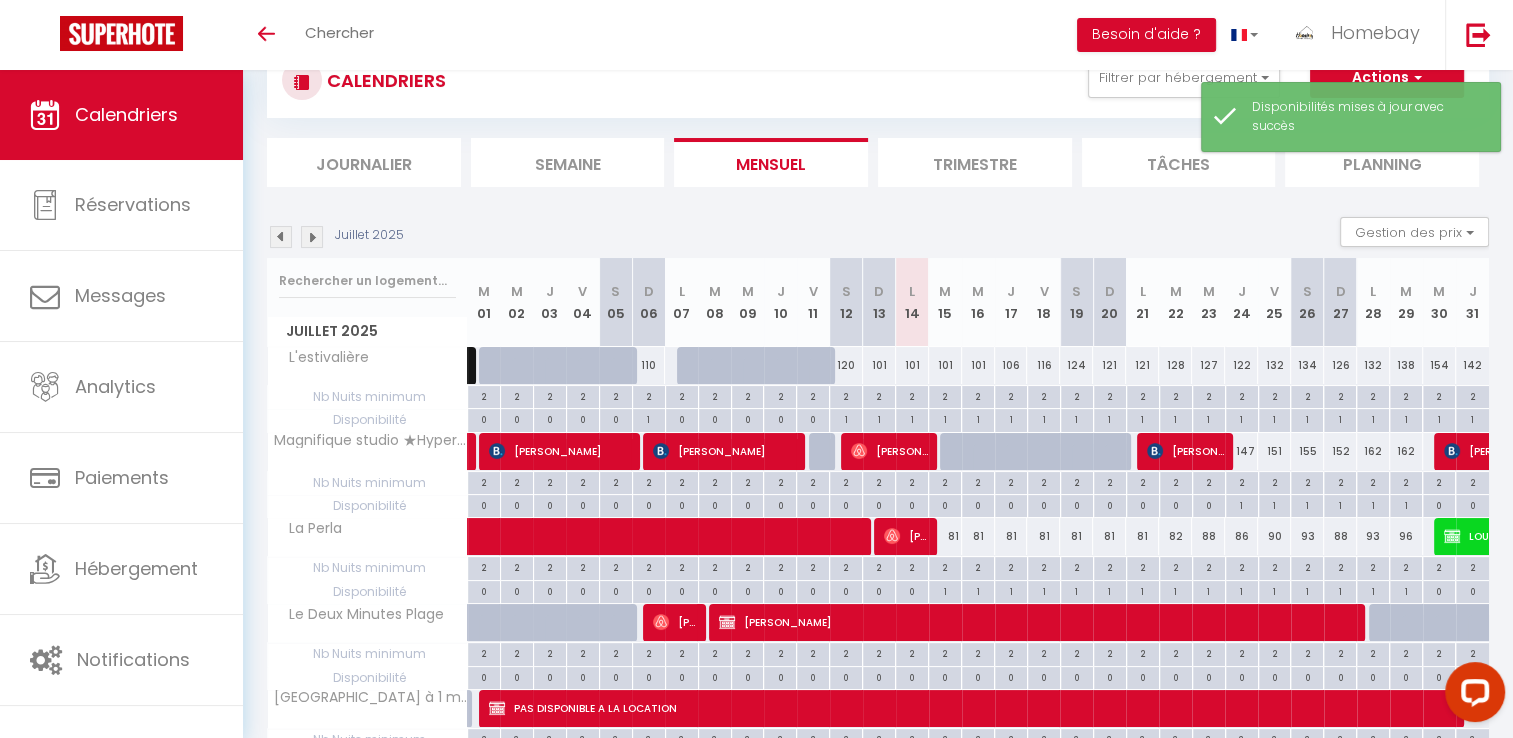 scroll, scrollTop: 660, scrollLeft: 0, axis: vertical 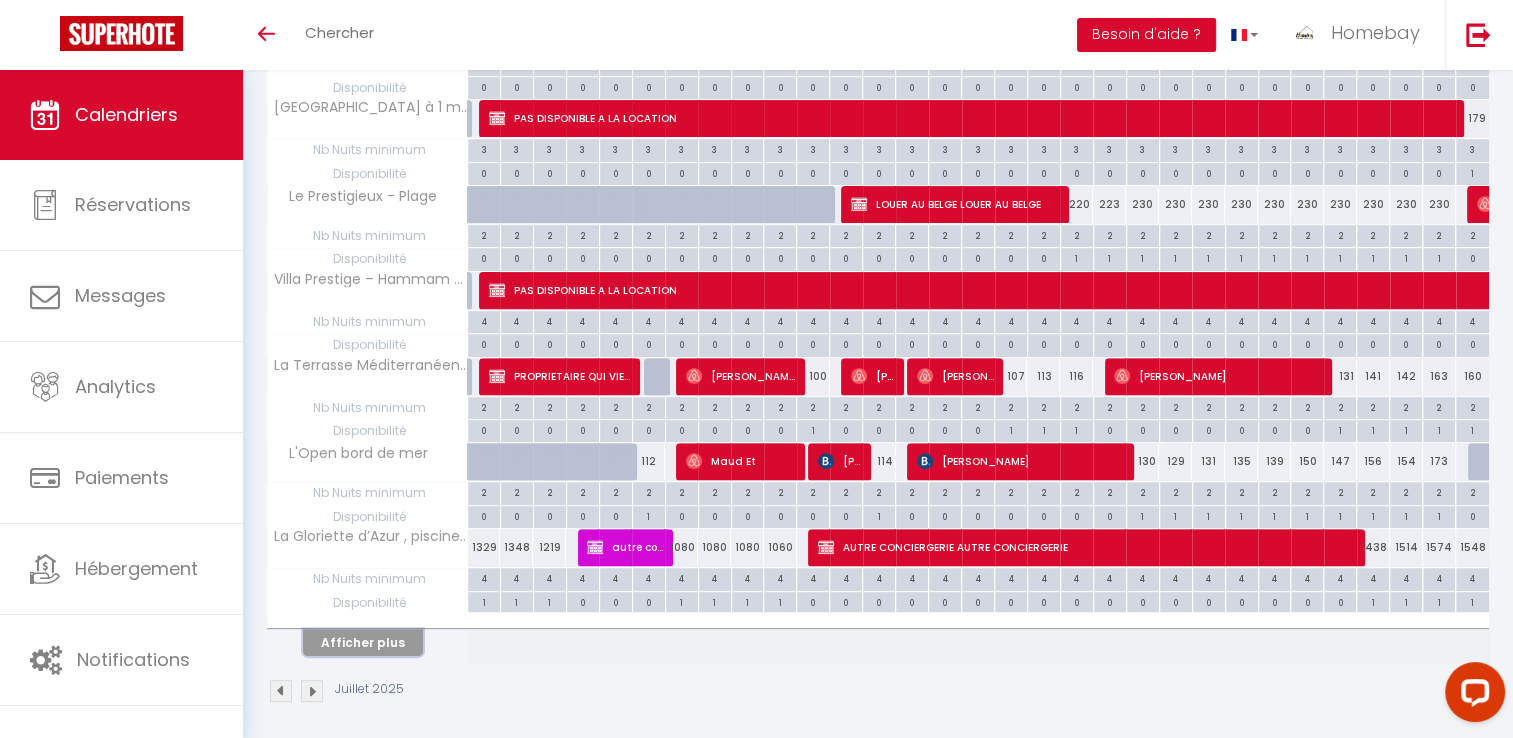 click on "Afficher plus" at bounding box center [363, 642] 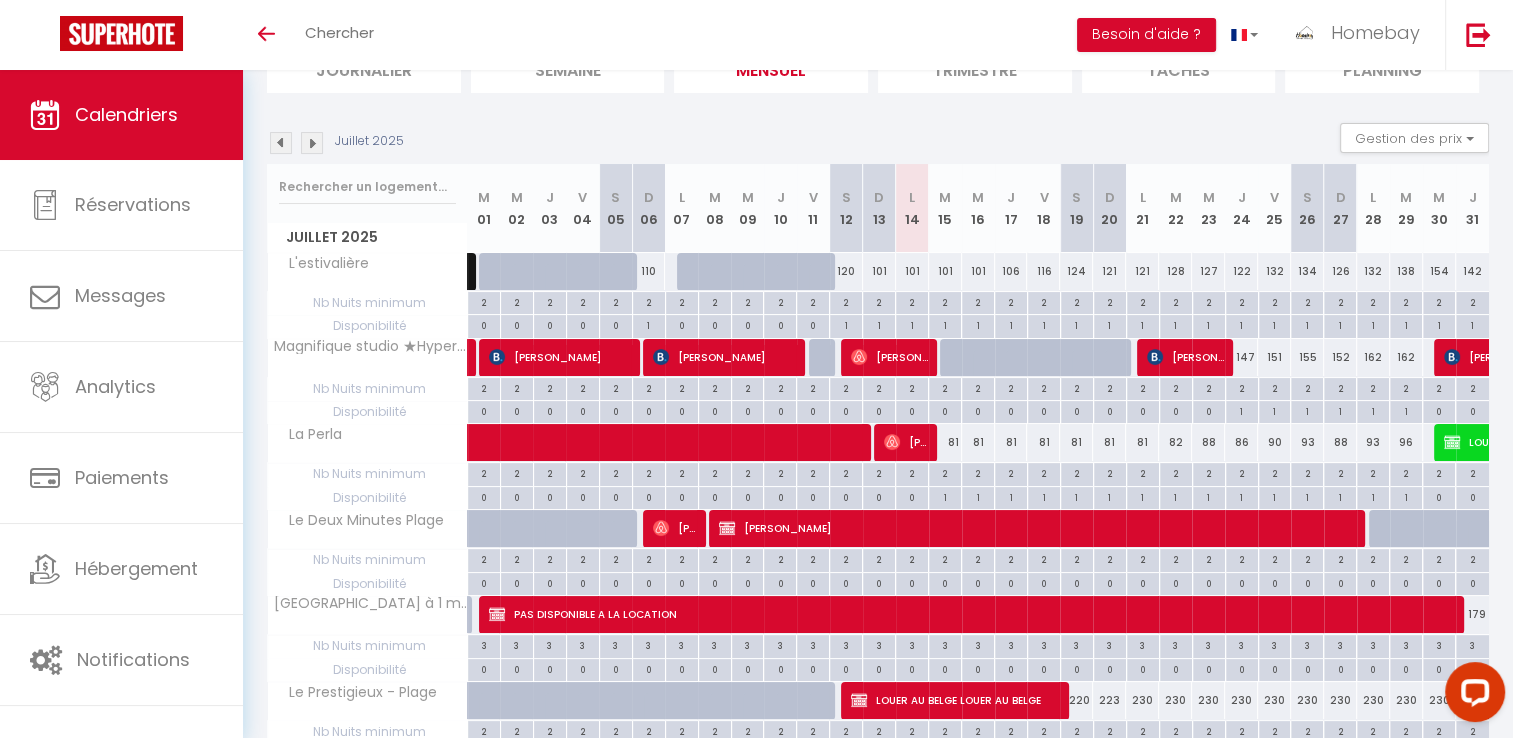 scroll, scrollTop: 0, scrollLeft: 0, axis: both 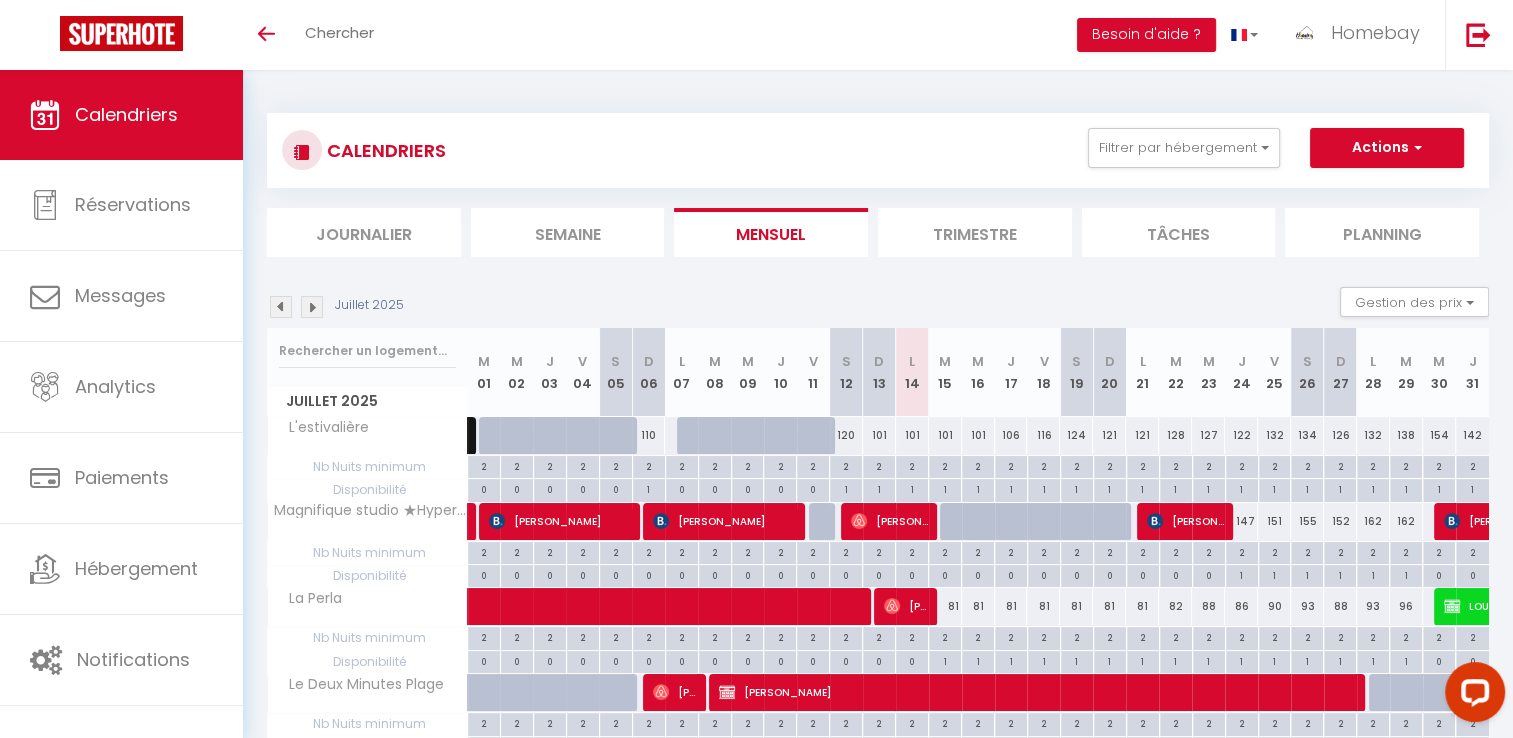 click on "Trimestre" at bounding box center [975, 232] 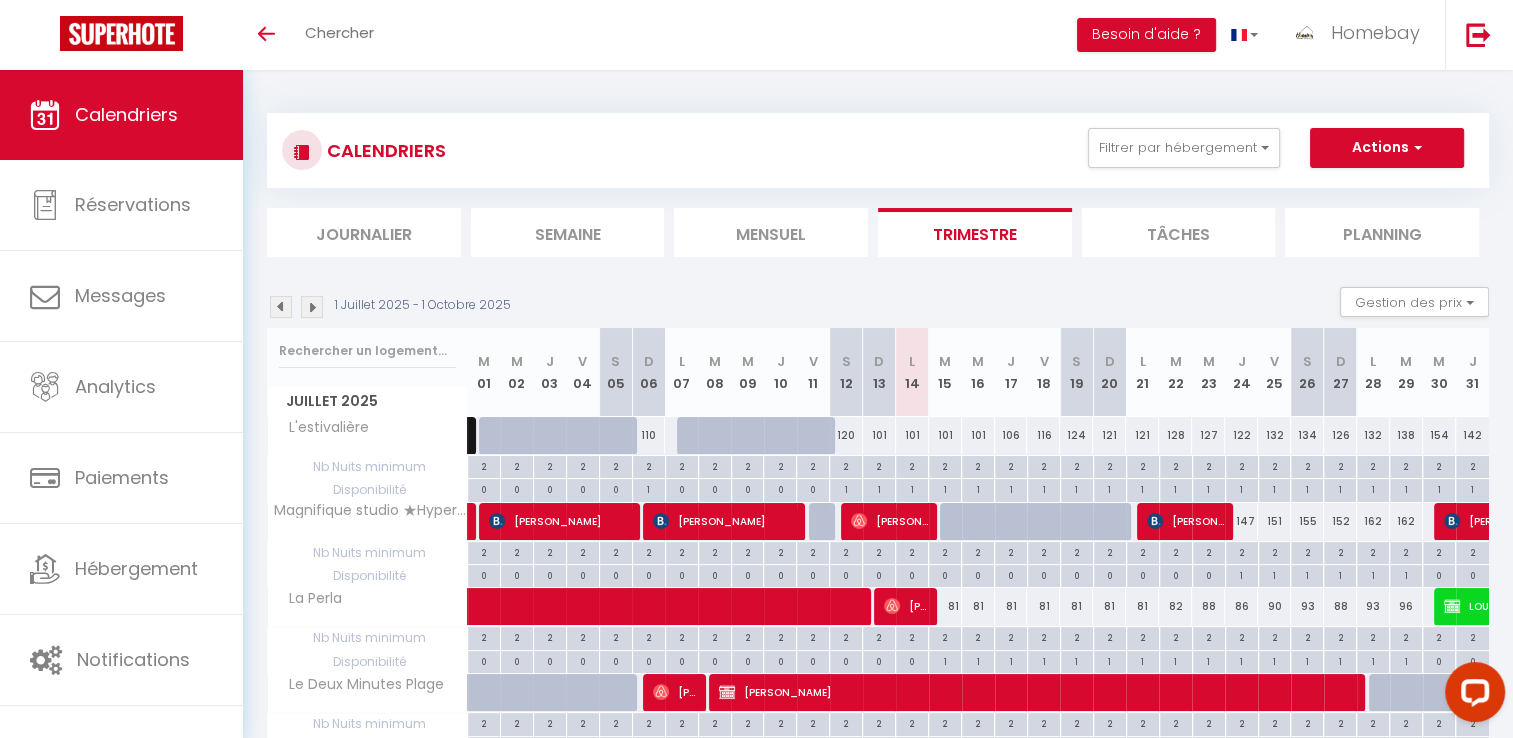 click on "CALENDRIERS
Filtrer par hébergement
Tous       Le président     La Sérénade     Le Frais Jus     Azur Élégance,  piscine & plages     L’[GEOGRAPHIC_DATA] with Pool     L'estivalière     Magnifique studio ★Hypercentre★Trains★Plages 🏖 ☀️ 🏝     La Perla     Le Deux Minutes Plage     [GEOGRAPHIC_DATA] piscine plage à 1 minute a pied     Le Prestigieux - Plage     [GEOGRAPHIC_DATA] – Hammam & Piscine     La Terrasse Méditerranéenne - Piscine     L'Open bord de mer     [GEOGRAPHIC_DATA] , piscine sauna vue mer     Villa contemporaine Mougins     Luxueux grand 2 pièces vue mer panoramique clim     [GEOGRAPHIC_DATA] plage 1 minute     Le Franklin    Effacer   Sauvegarder
Actions
Nouvelle réservation   Exporter les réservations   Importer les réservations
Journalier
[GEOGRAPHIC_DATA]" at bounding box center [878, 1707] 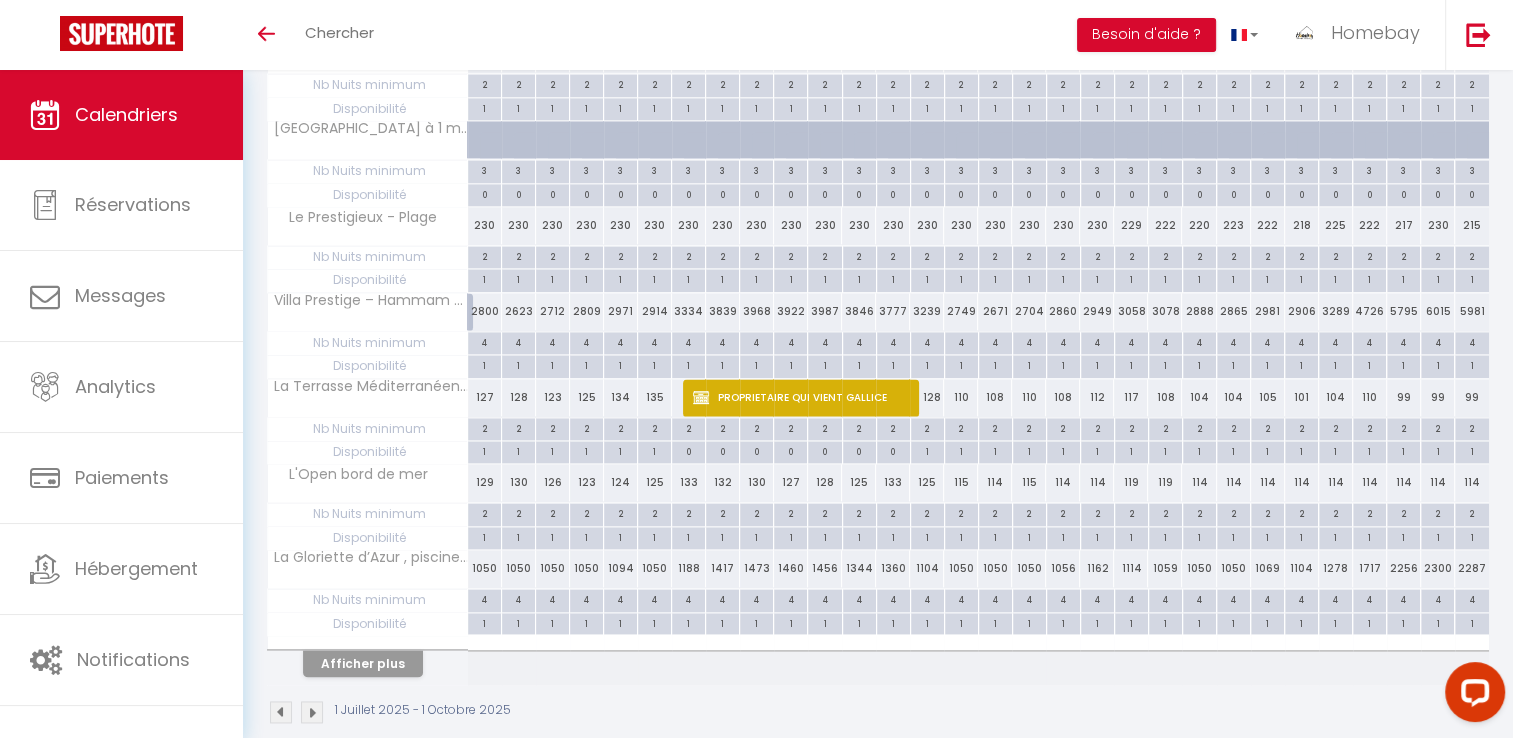 scroll, scrollTop: 2584, scrollLeft: 0, axis: vertical 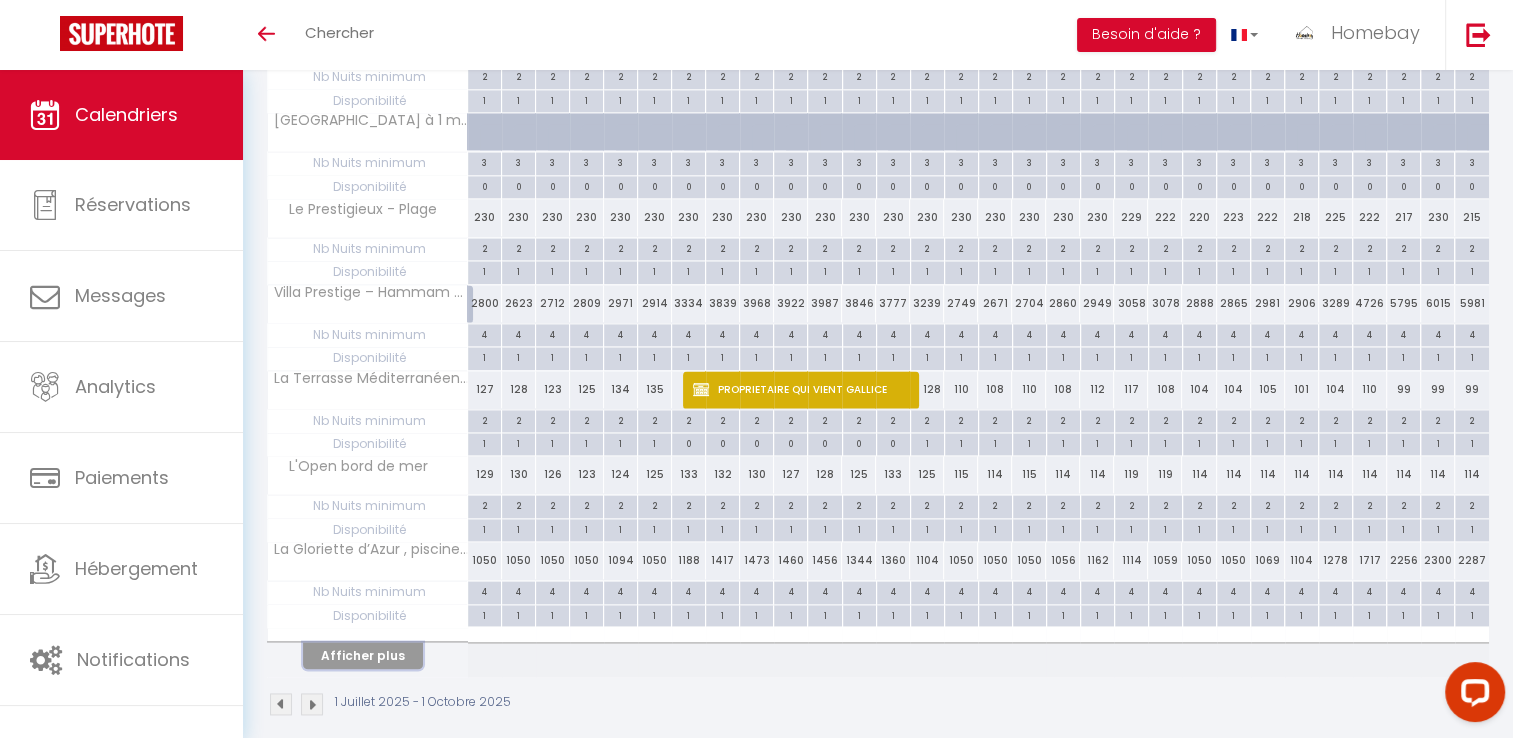 click on "Afficher plus" at bounding box center [363, 655] 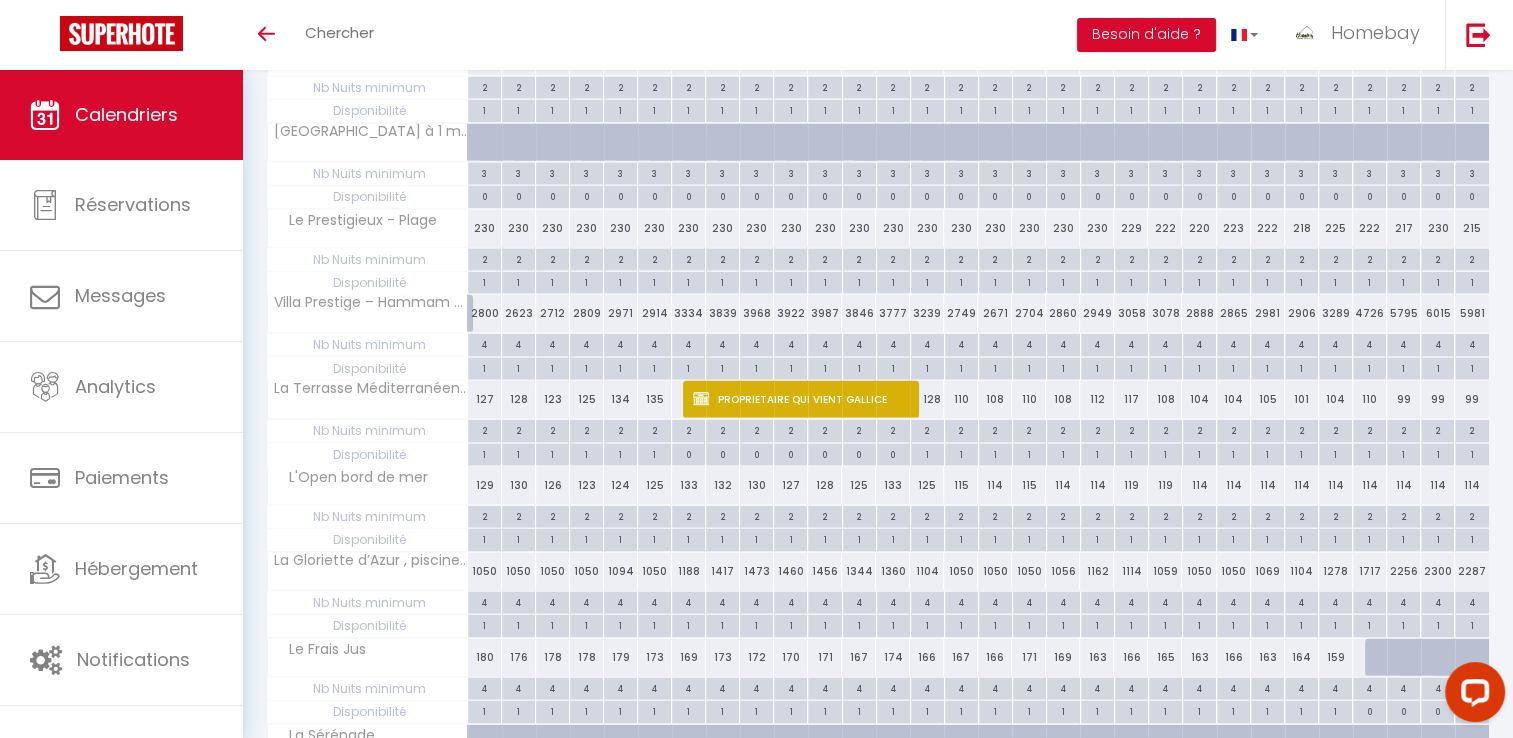 scroll, scrollTop: 4220, scrollLeft: 0, axis: vertical 